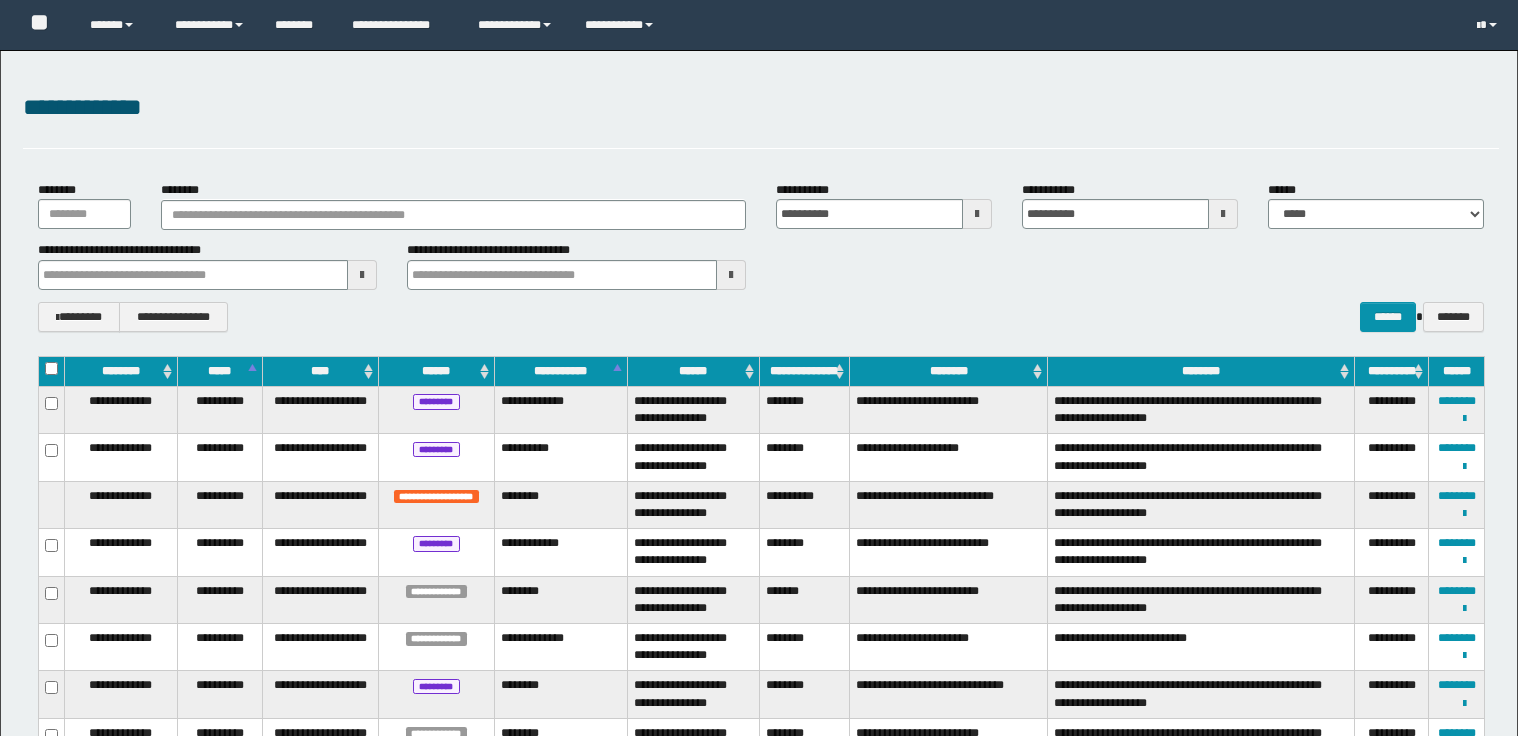 scroll, scrollTop: 0, scrollLeft: 0, axis: both 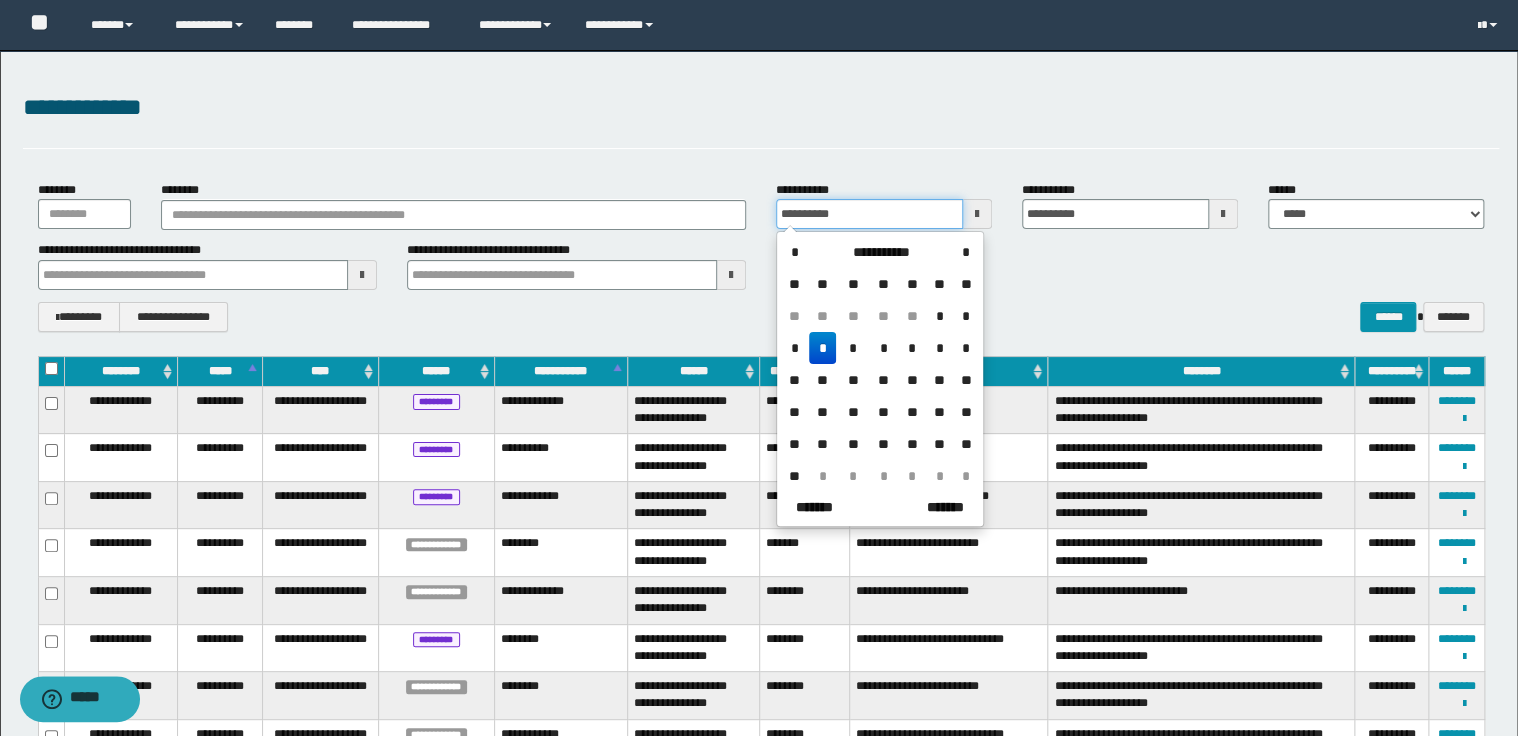click on "**********" at bounding box center [869, 214] 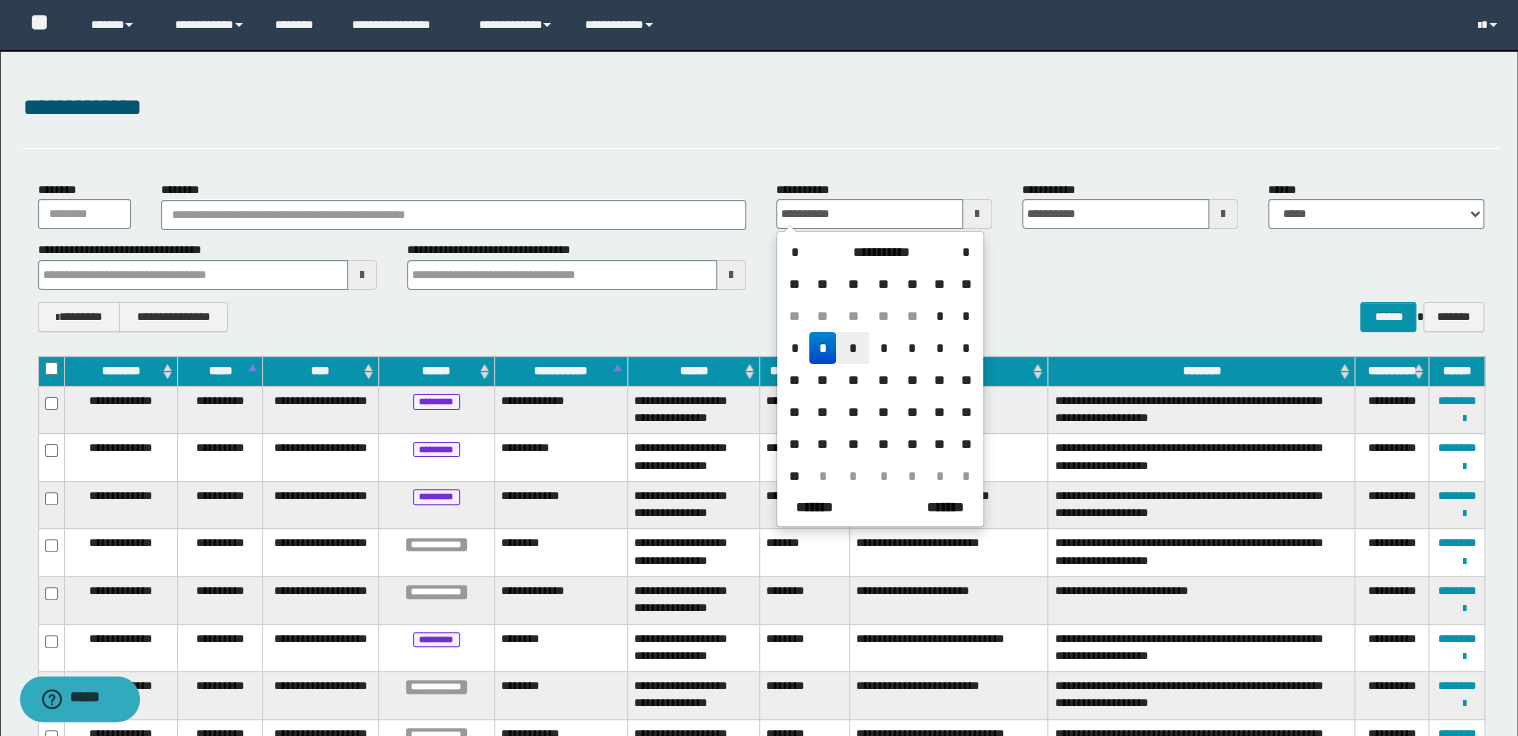 click on "*" at bounding box center [852, 348] 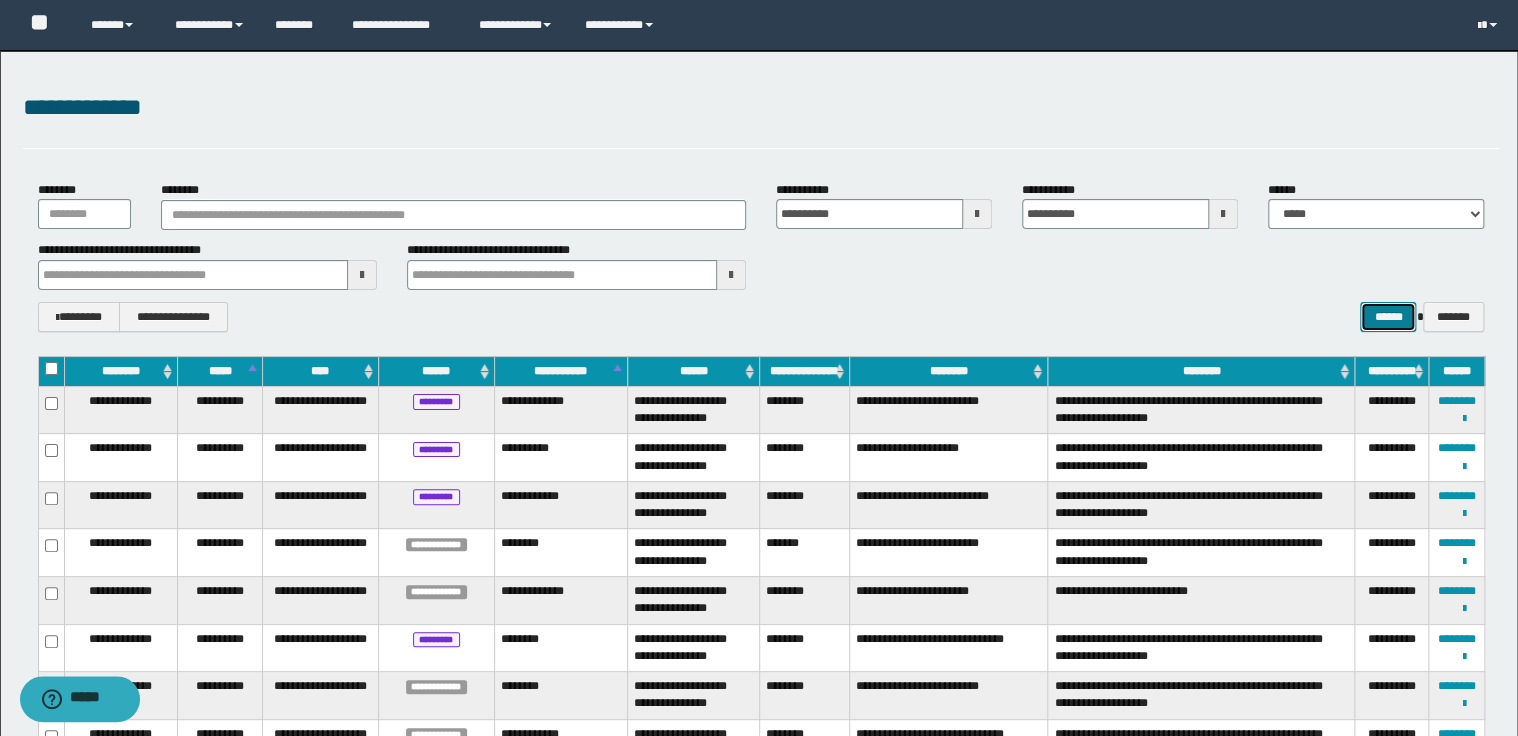 click on "******" at bounding box center [1388, 317] 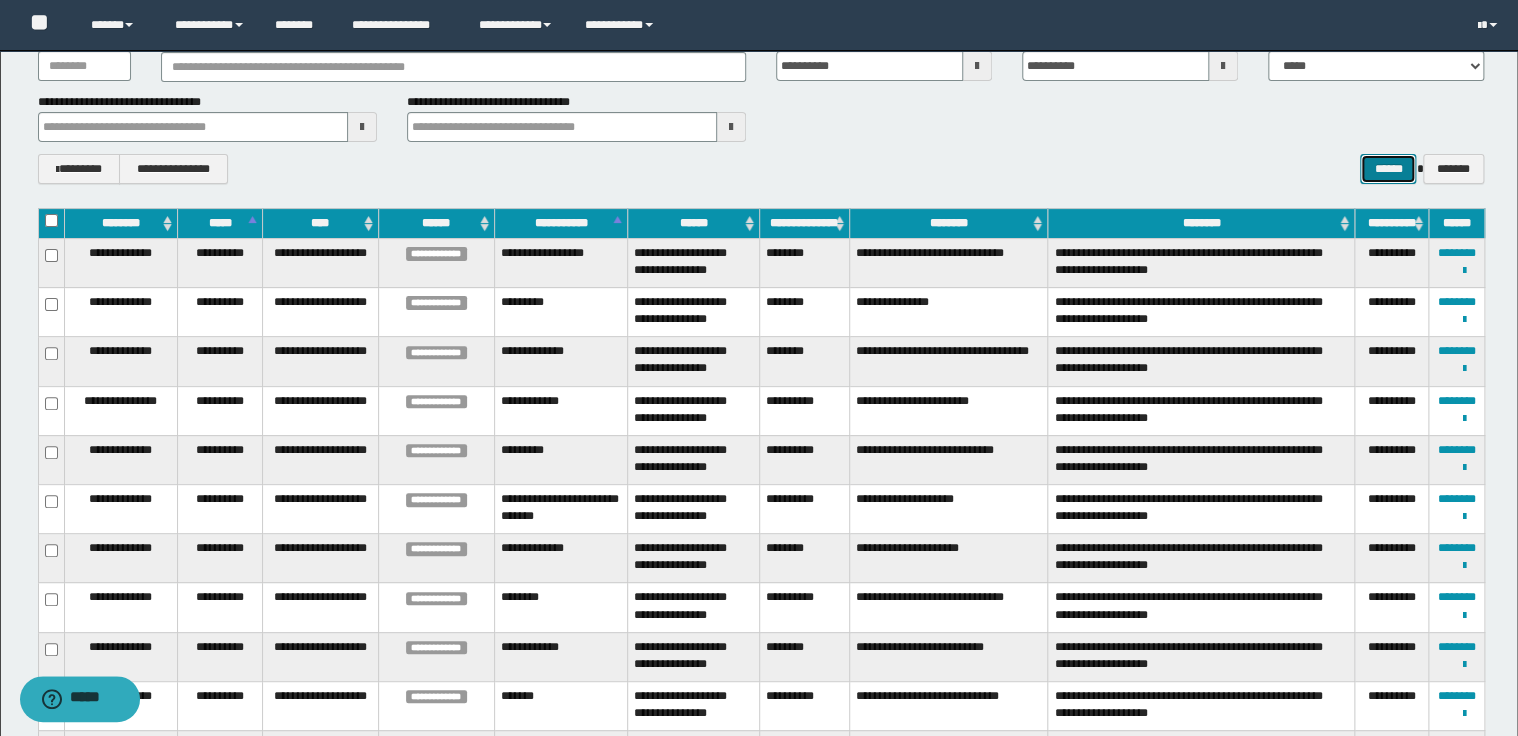 scroll, scrollTop: 80, scrollLeft: 0, axis: vertical 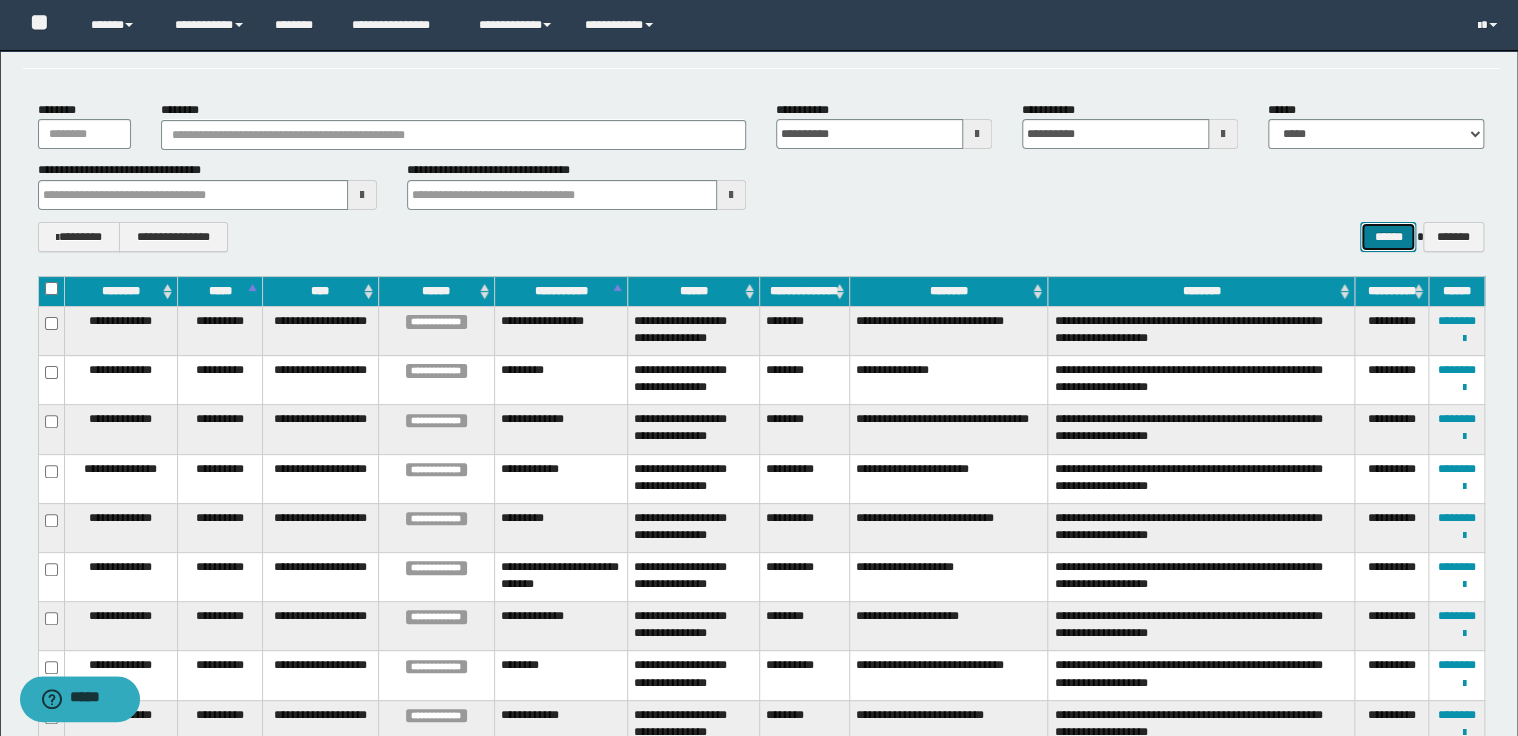 click on "******" at bounding box center [1388, 237] 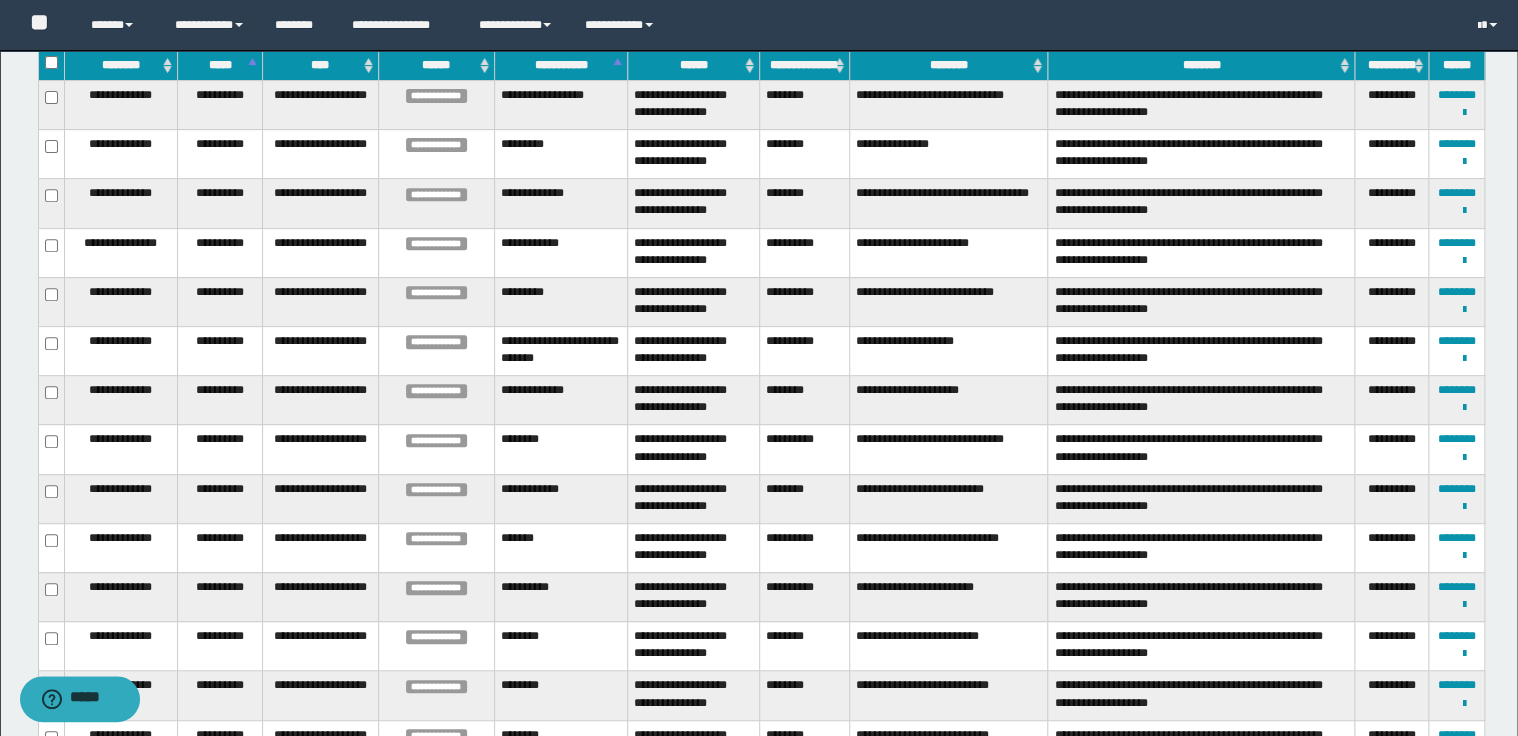 scroll, scrollTop: 168, scrollLeft: 0, axis: vertical 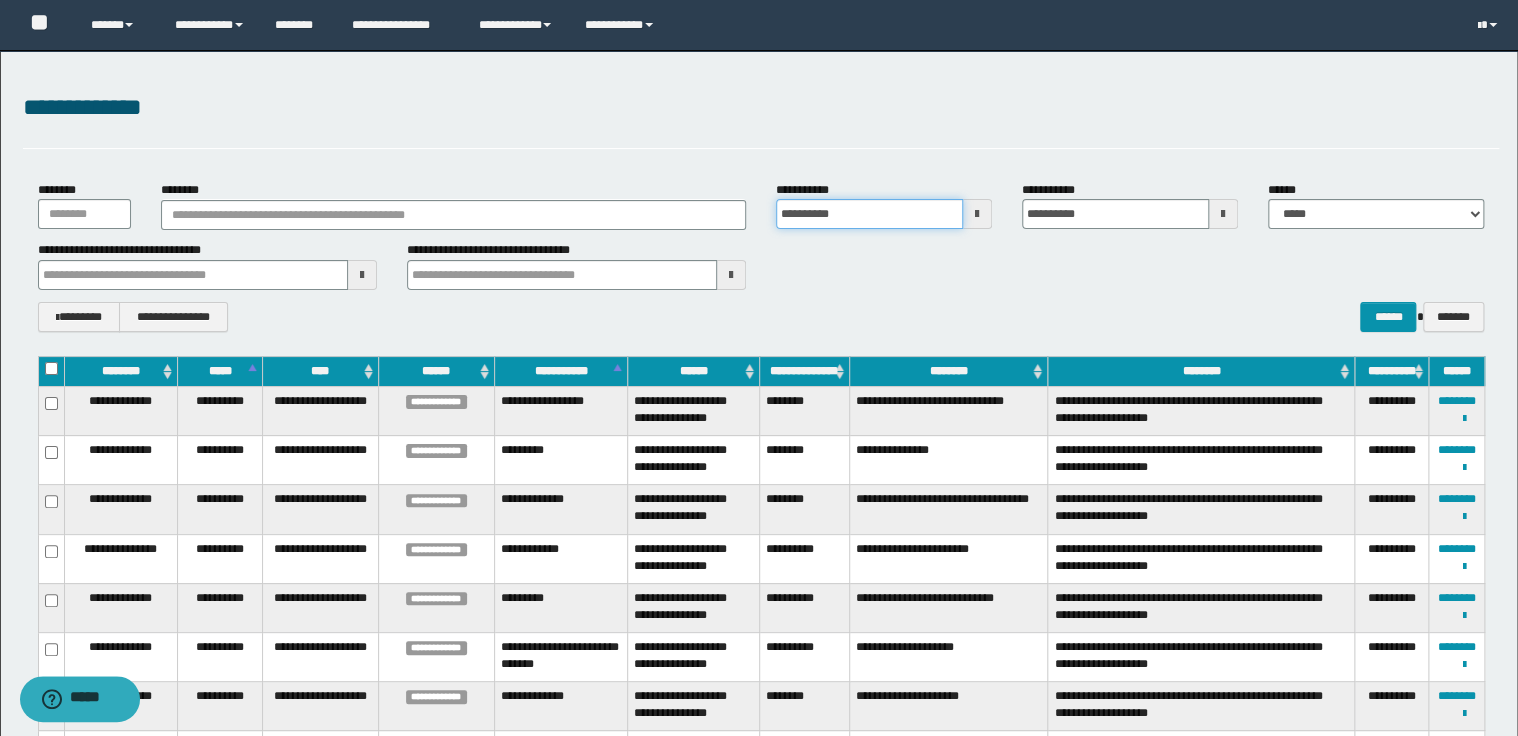 click on "**********" at bounding box center (869, 214) 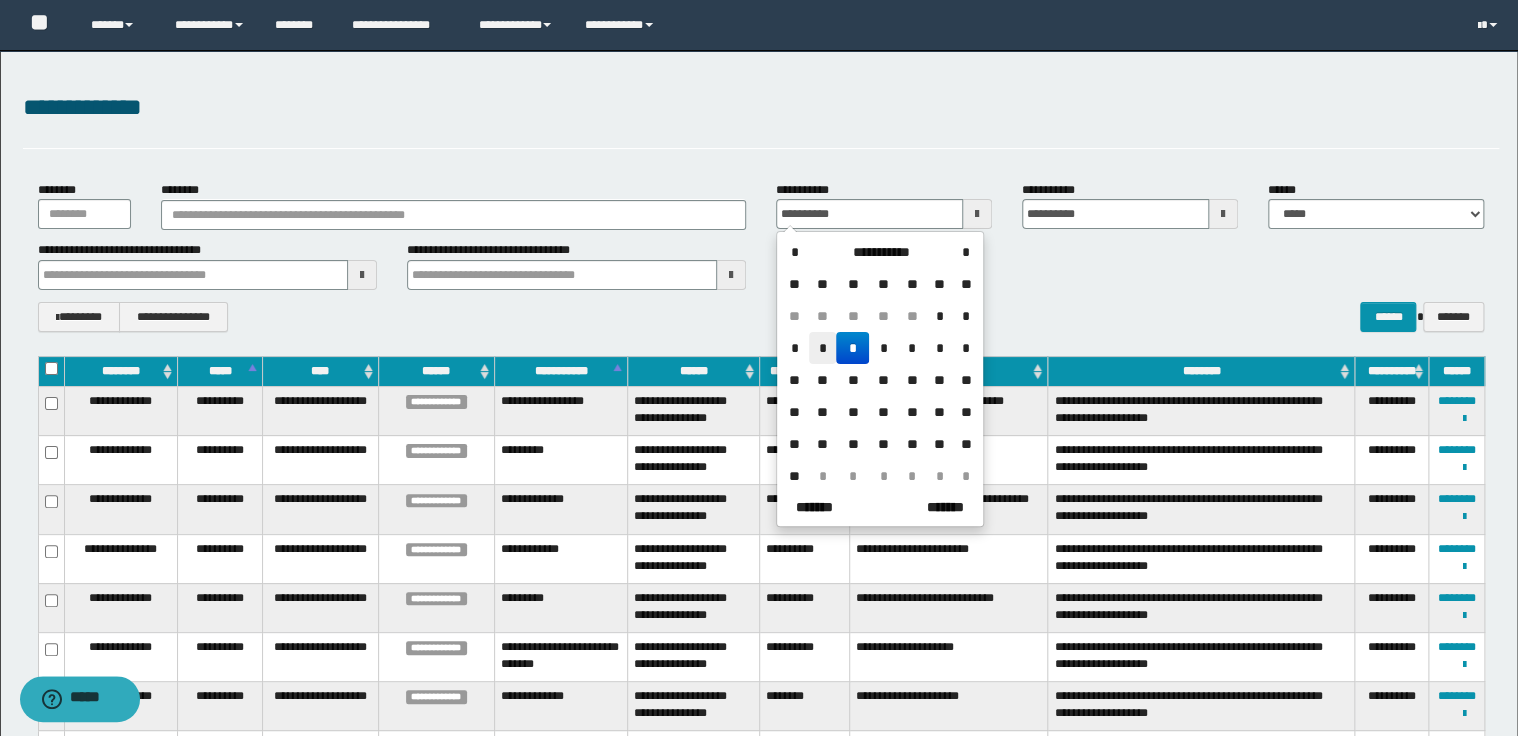 click on "*" at bounding box center (823, 348) 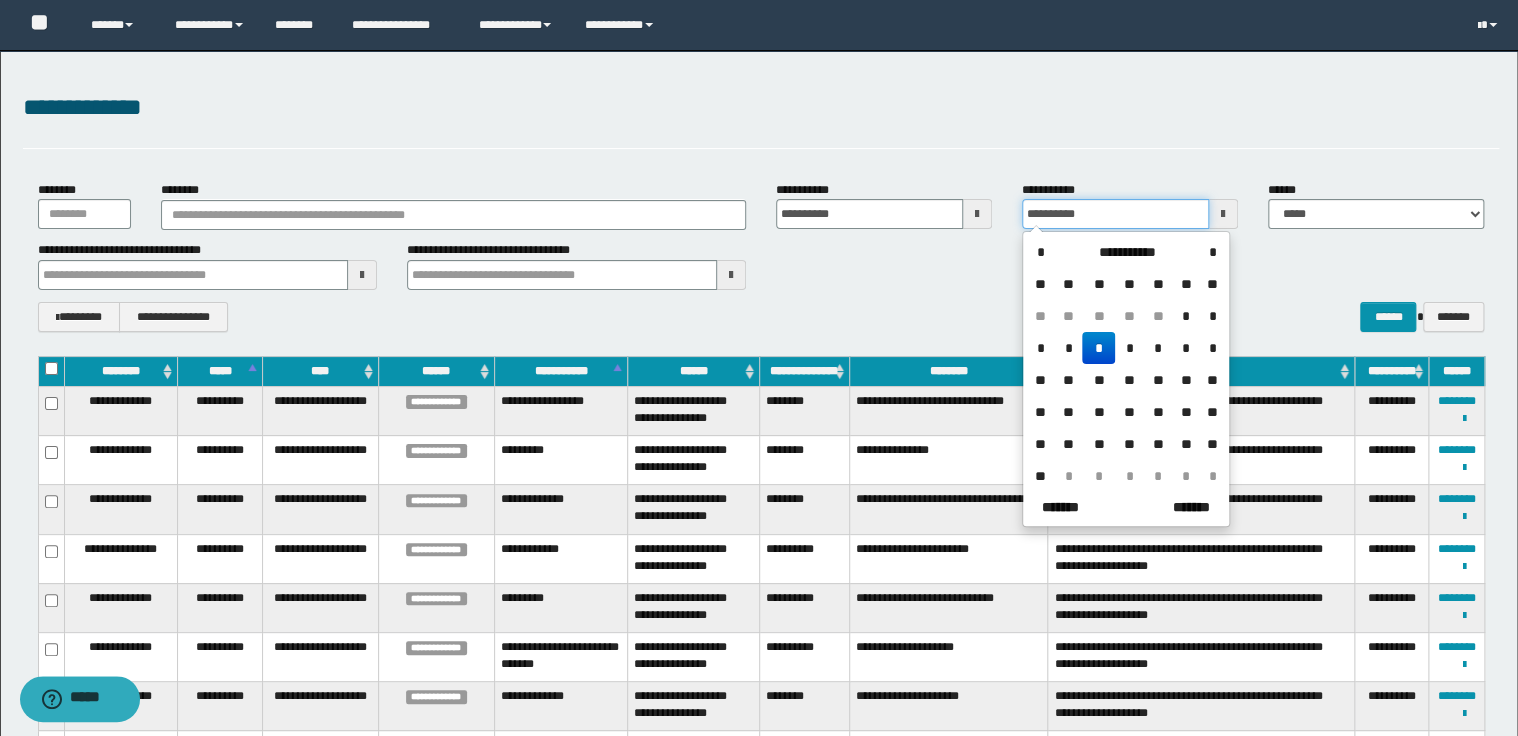 click on "**********" at bounding box center [1115, 214] 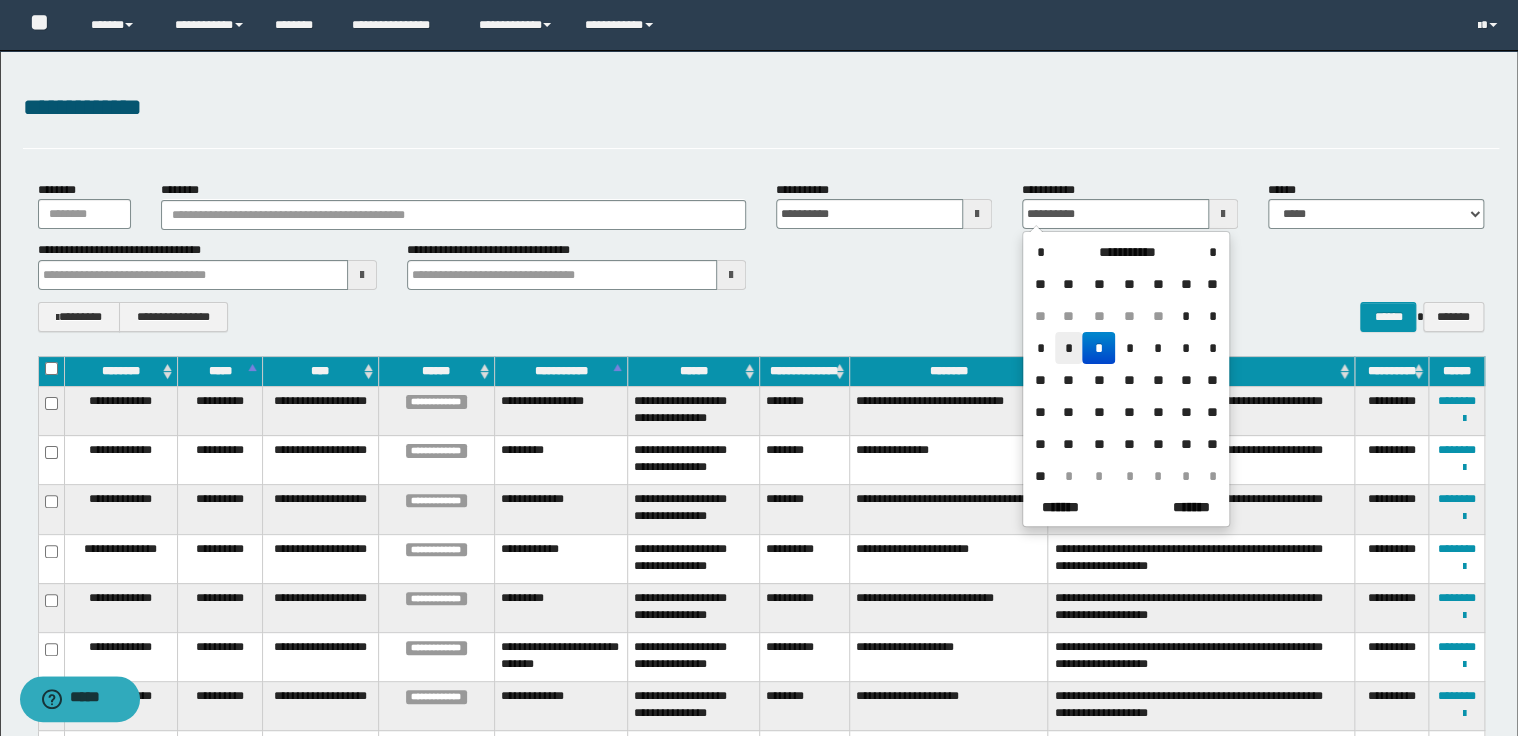 click on "*" at bounding box center [1069, 348] 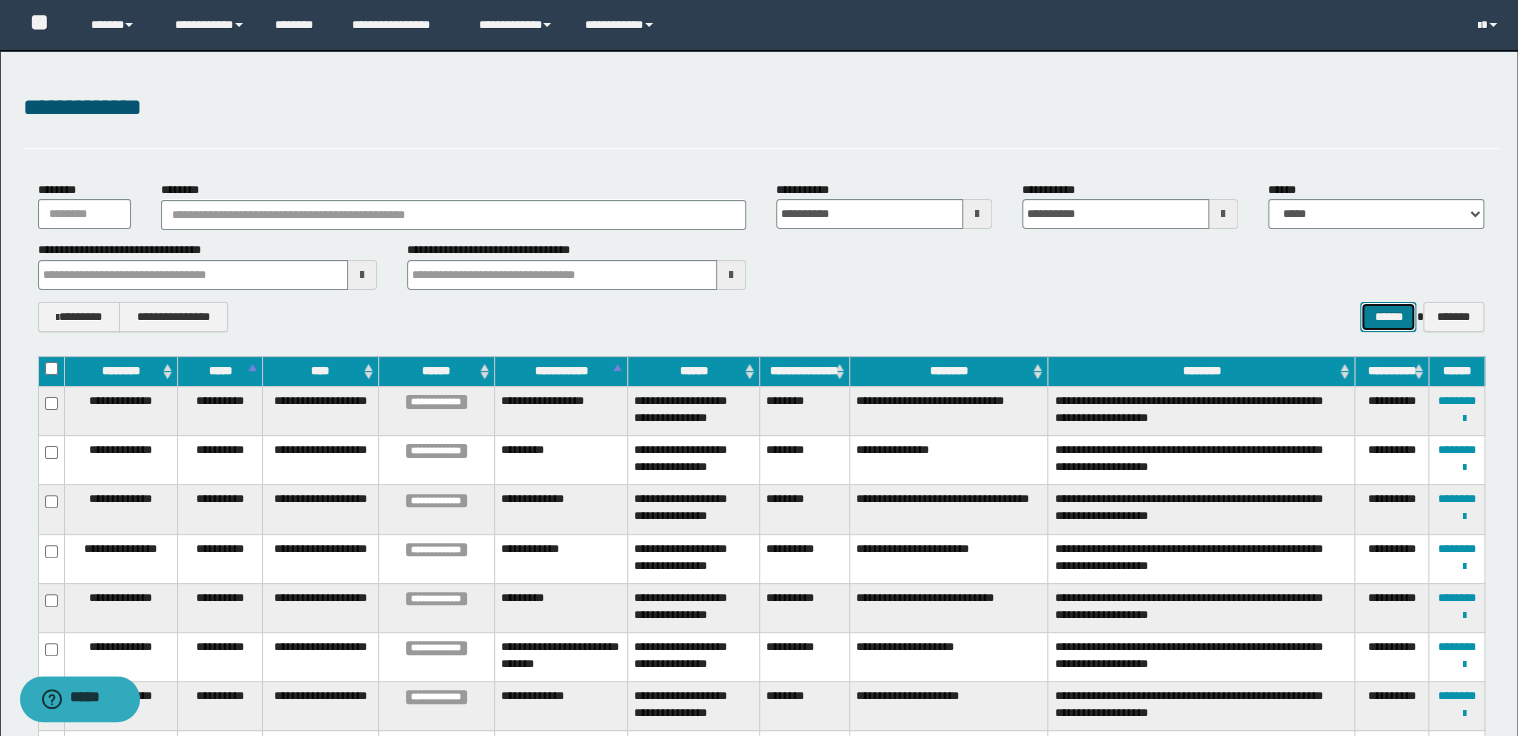 click on "******" at bounding box center (1388, 317) 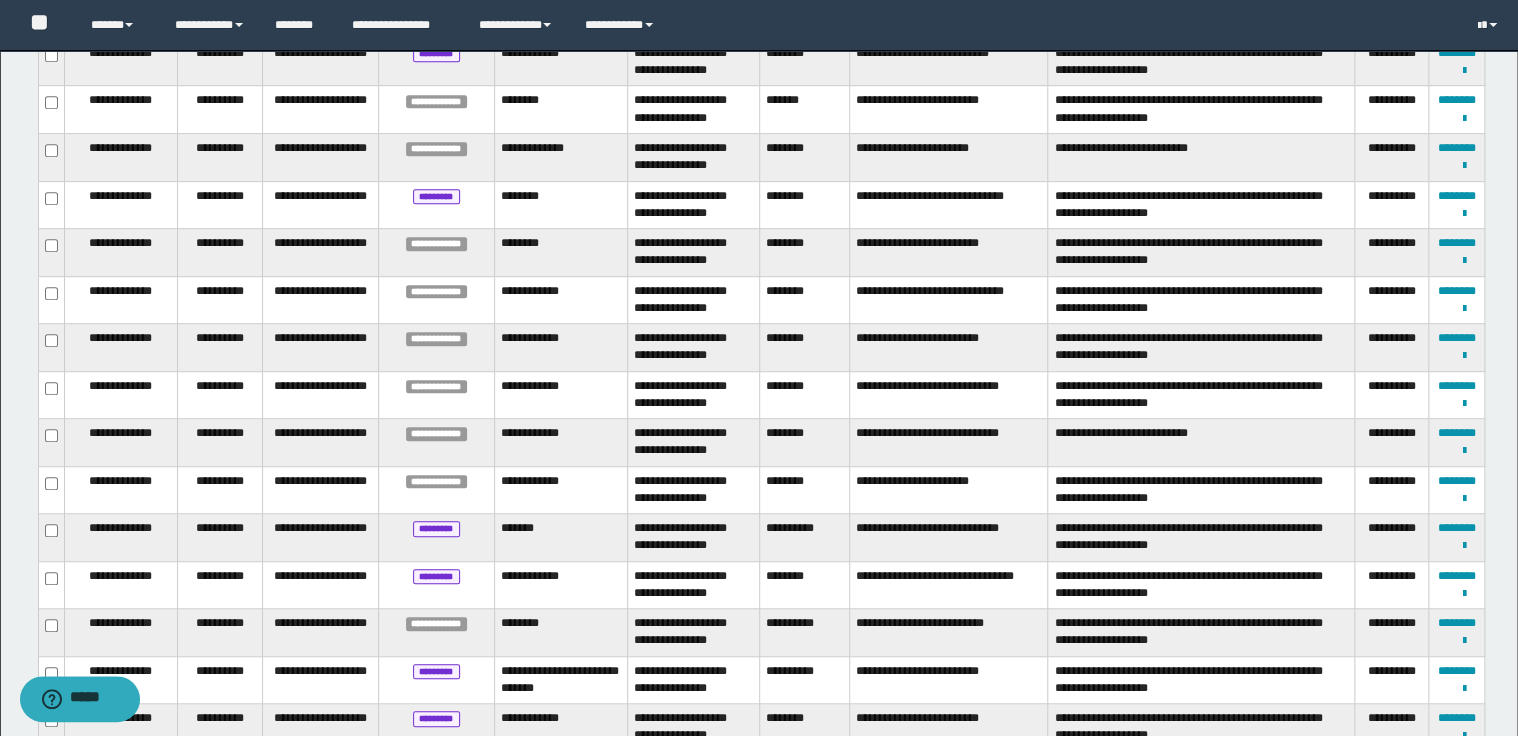 scroll, scrollTop: 480, scrollLeft: 0, axis: vertical 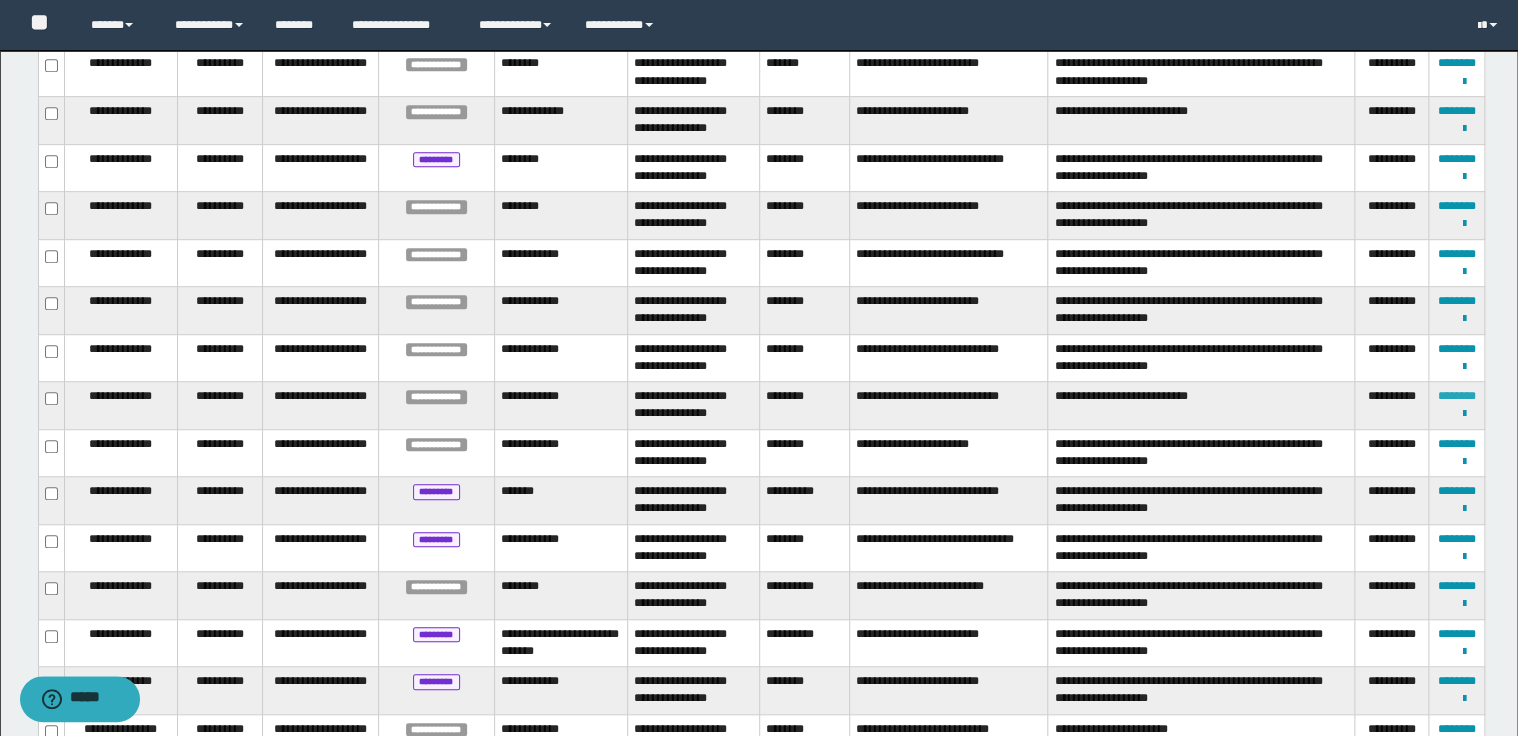 click on "********" at bounding box center [1457, 396] 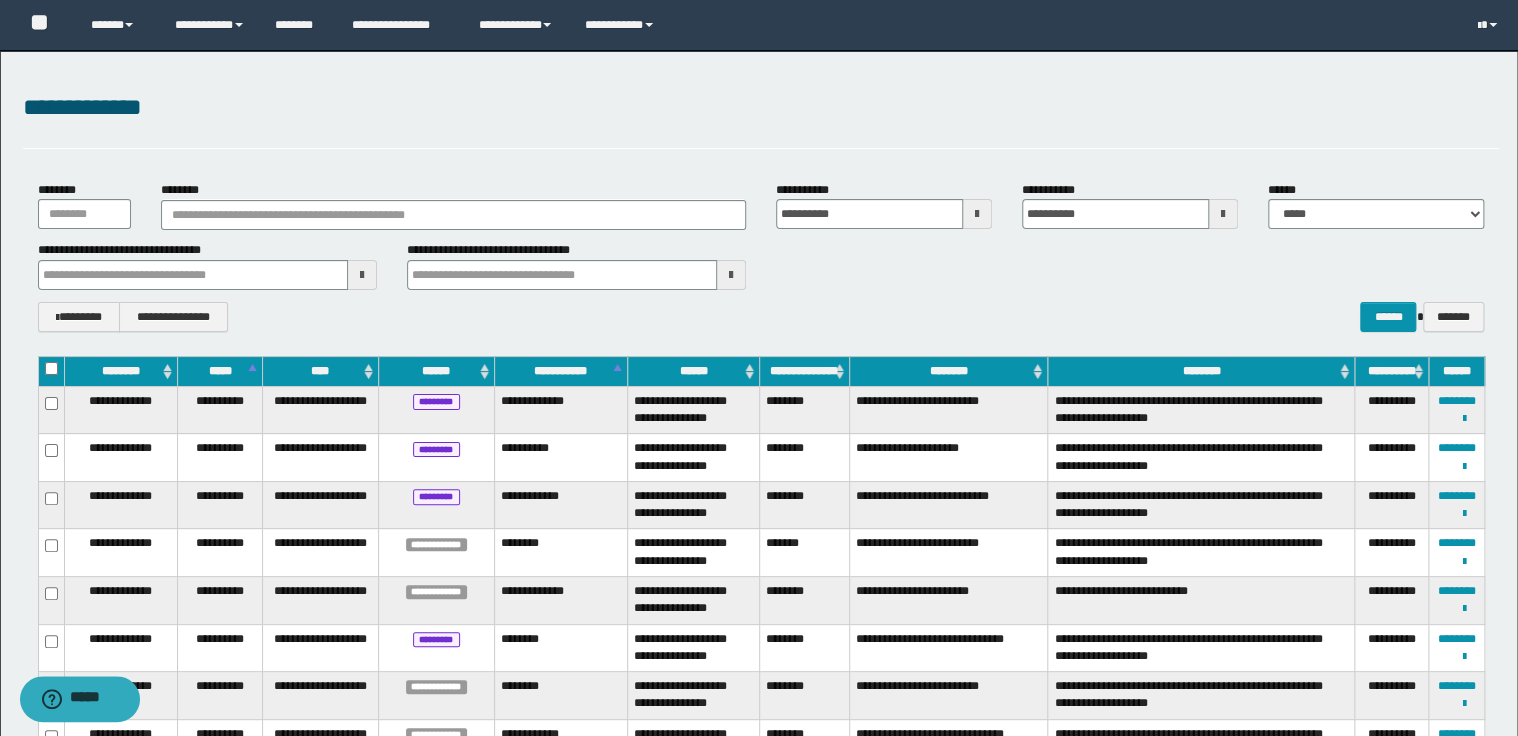 scroll, scrollTop: 0, scrollLeft: 0, axis: both 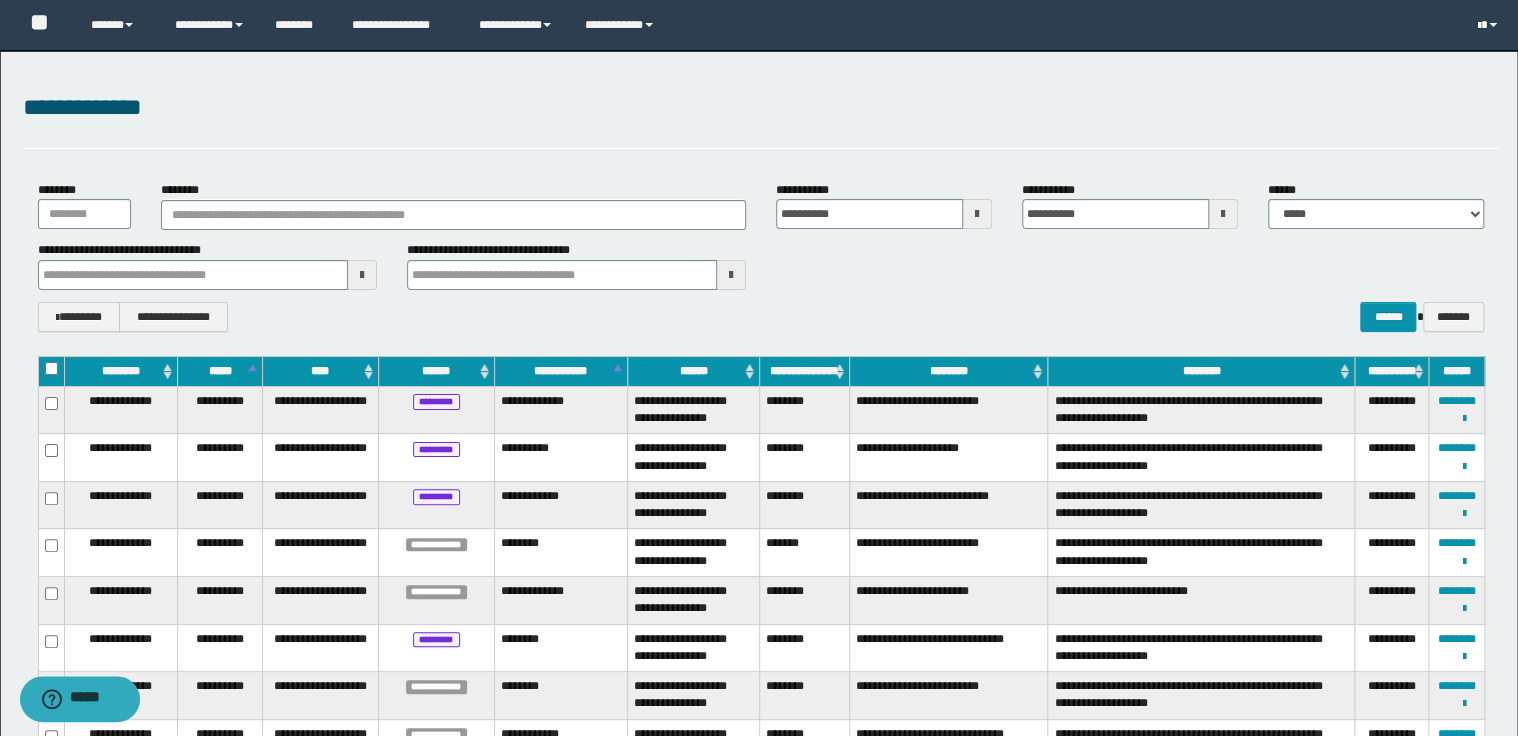 click at bounding box center (1489, 25) 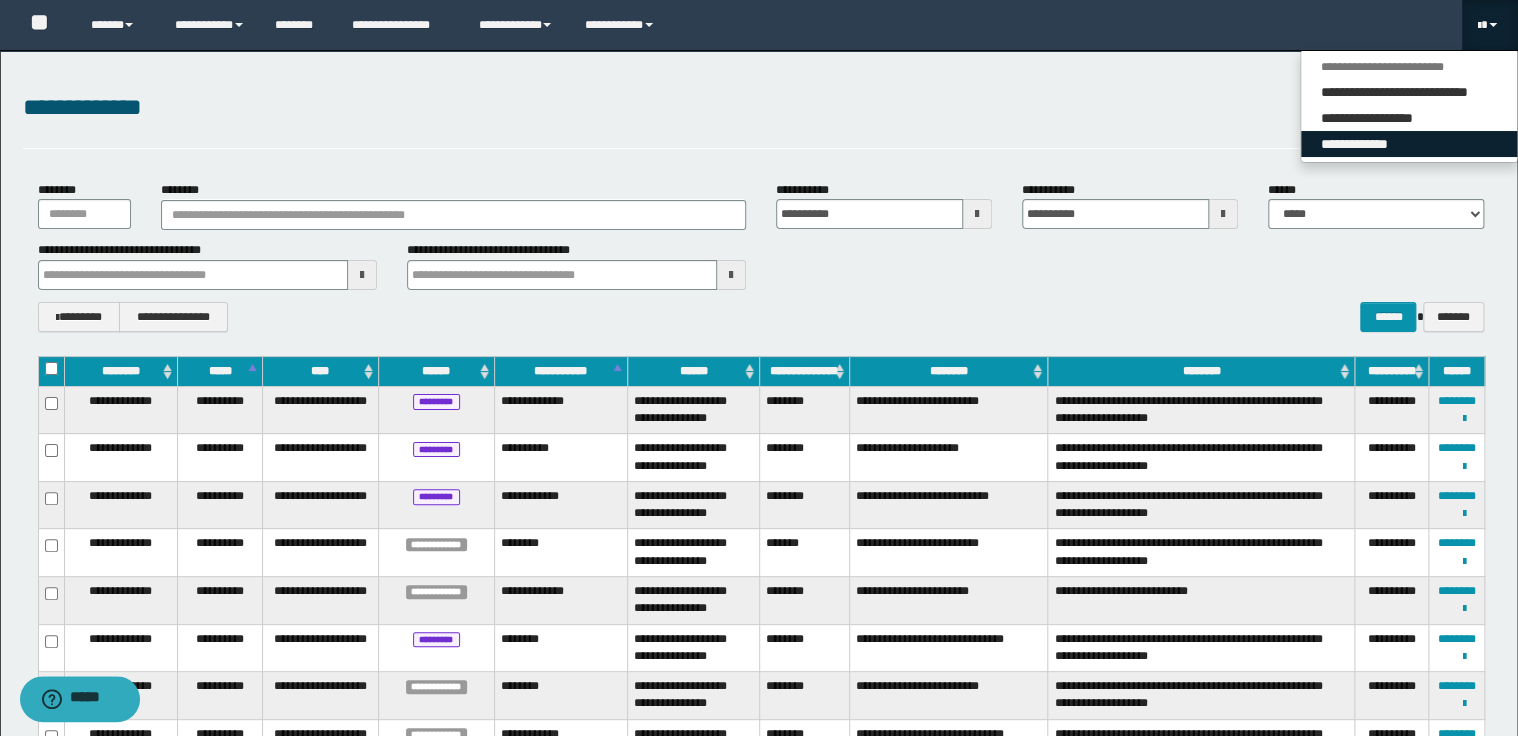 click on "**********" at bounding box center (1409, 144) 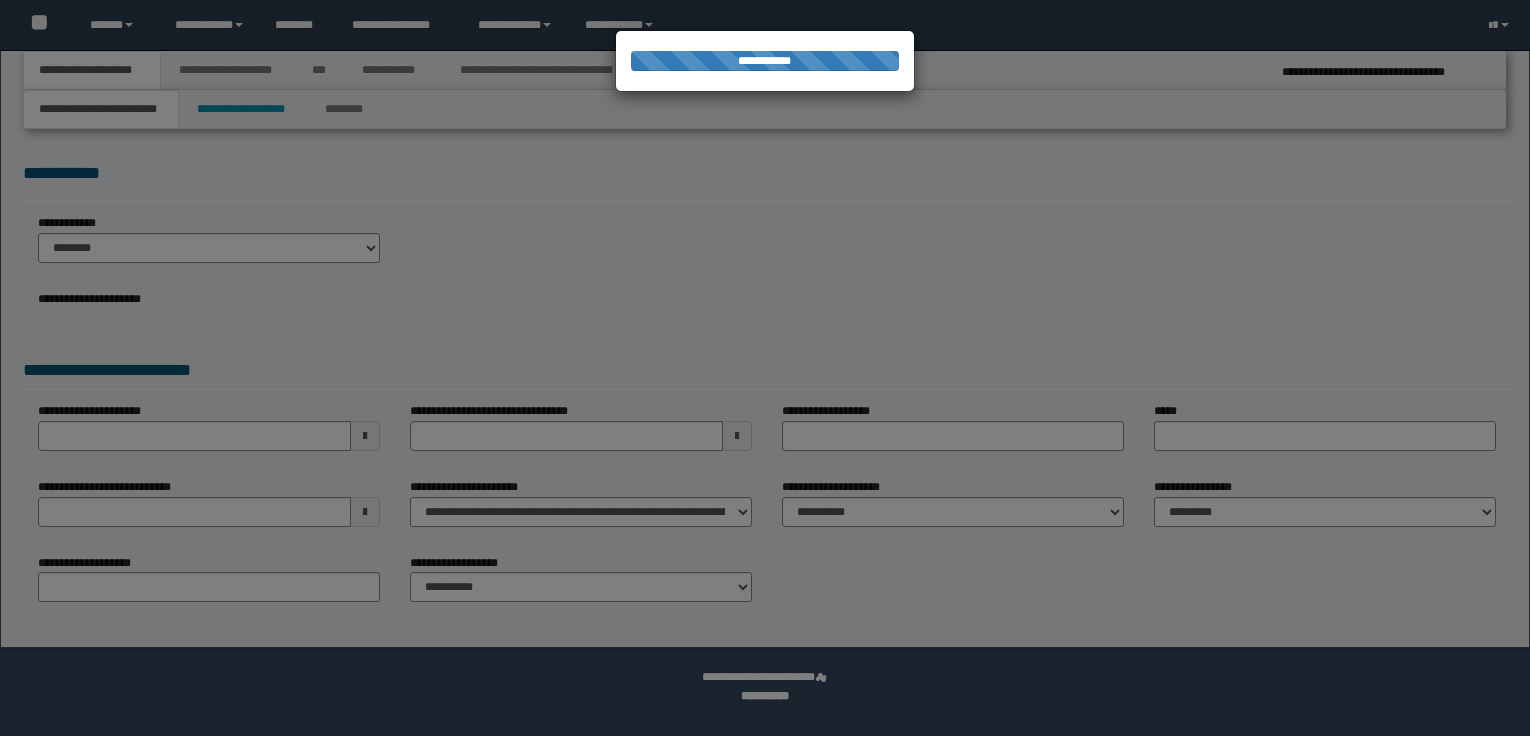 scroll, scrollTop: 0, scrollLeft: 0, axis: both 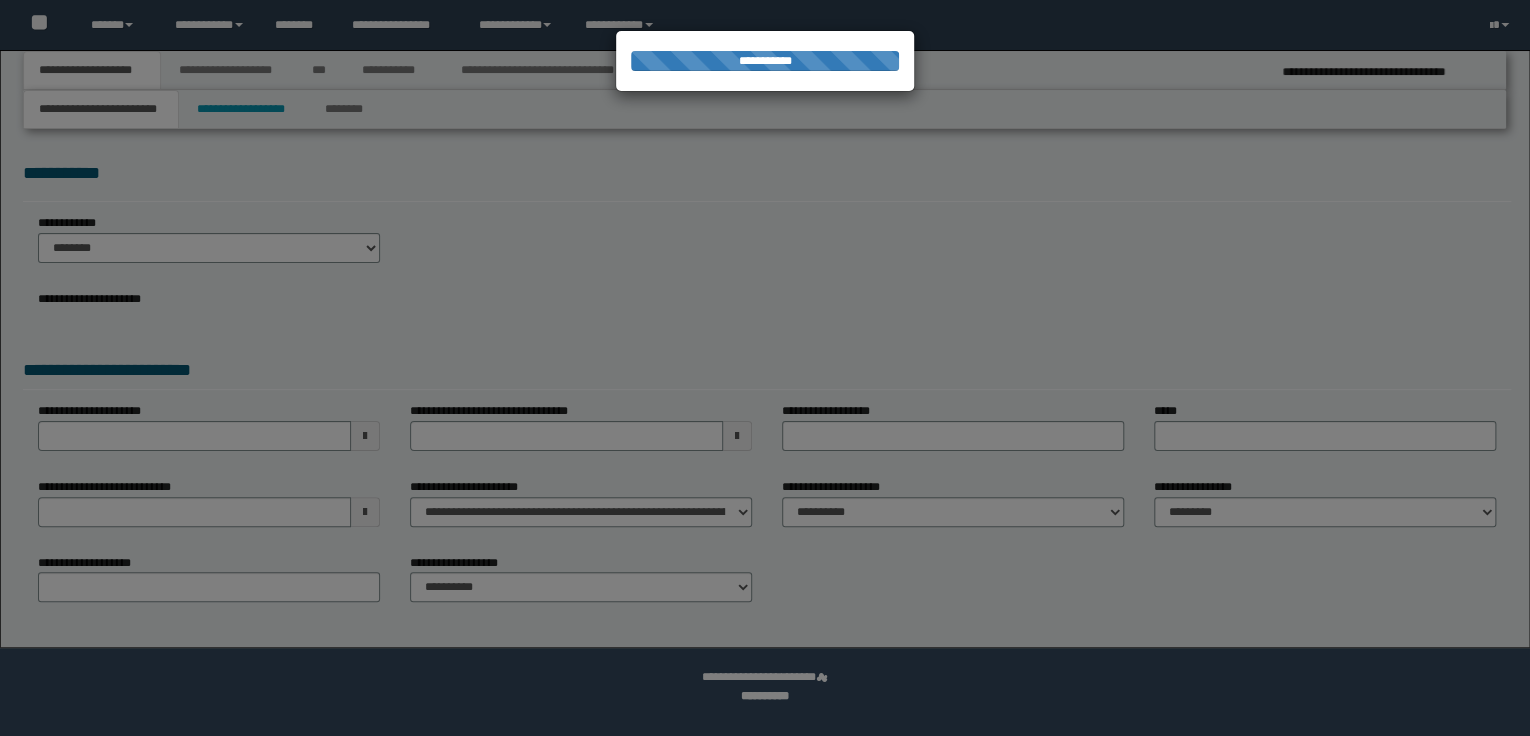 select on "*" 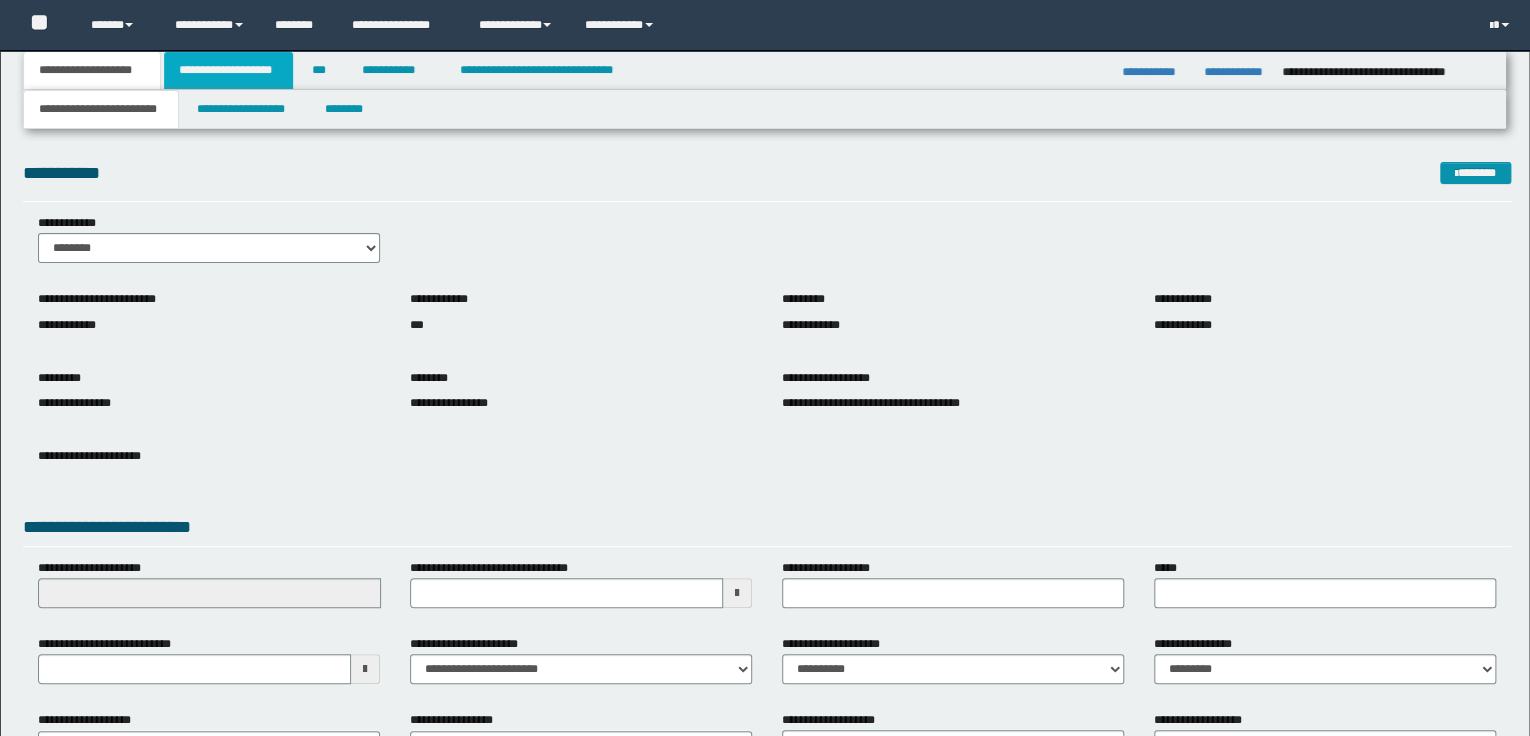 click on "**********" at bounding box center (228, 70) 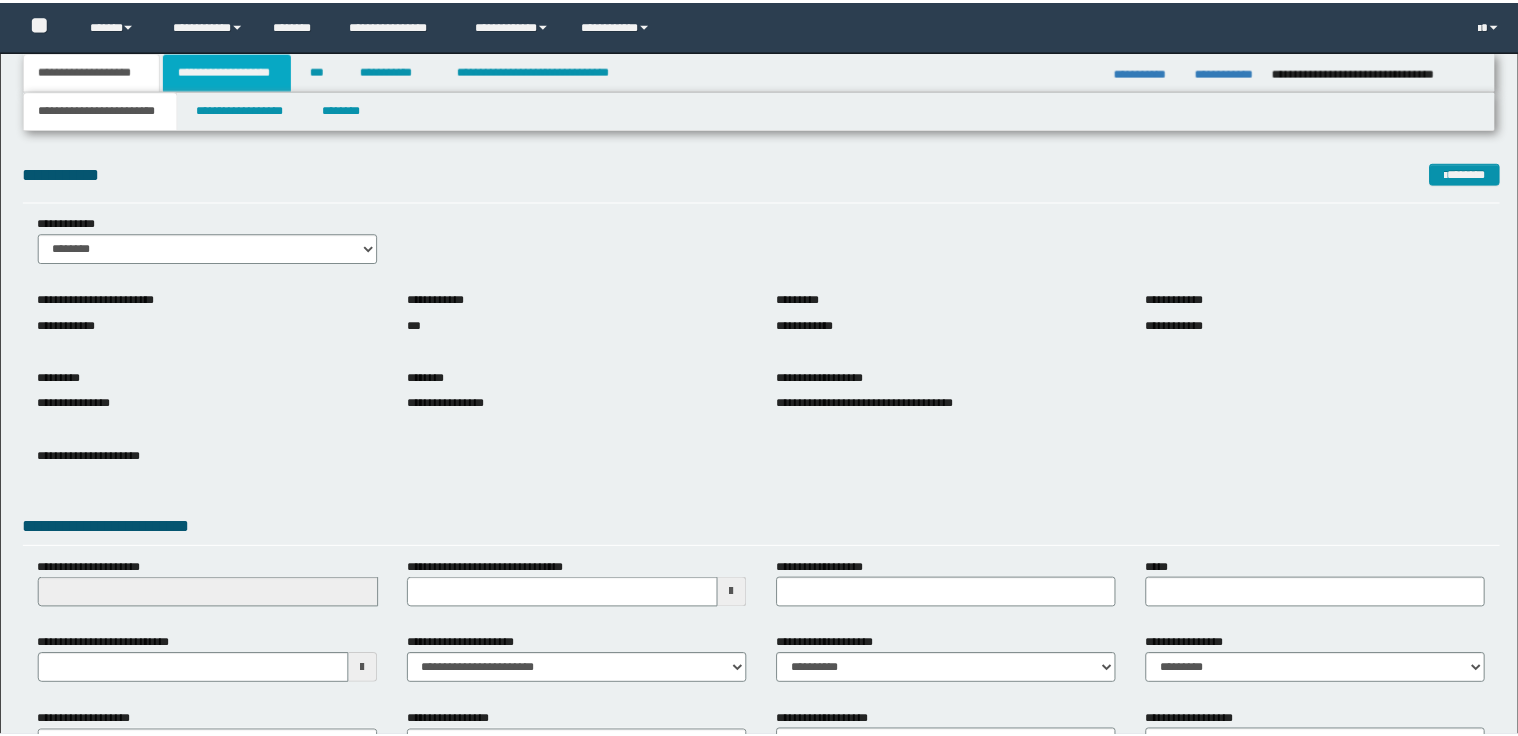 scroll, scrollTop: 0, scrollLeft: 0, axis: both 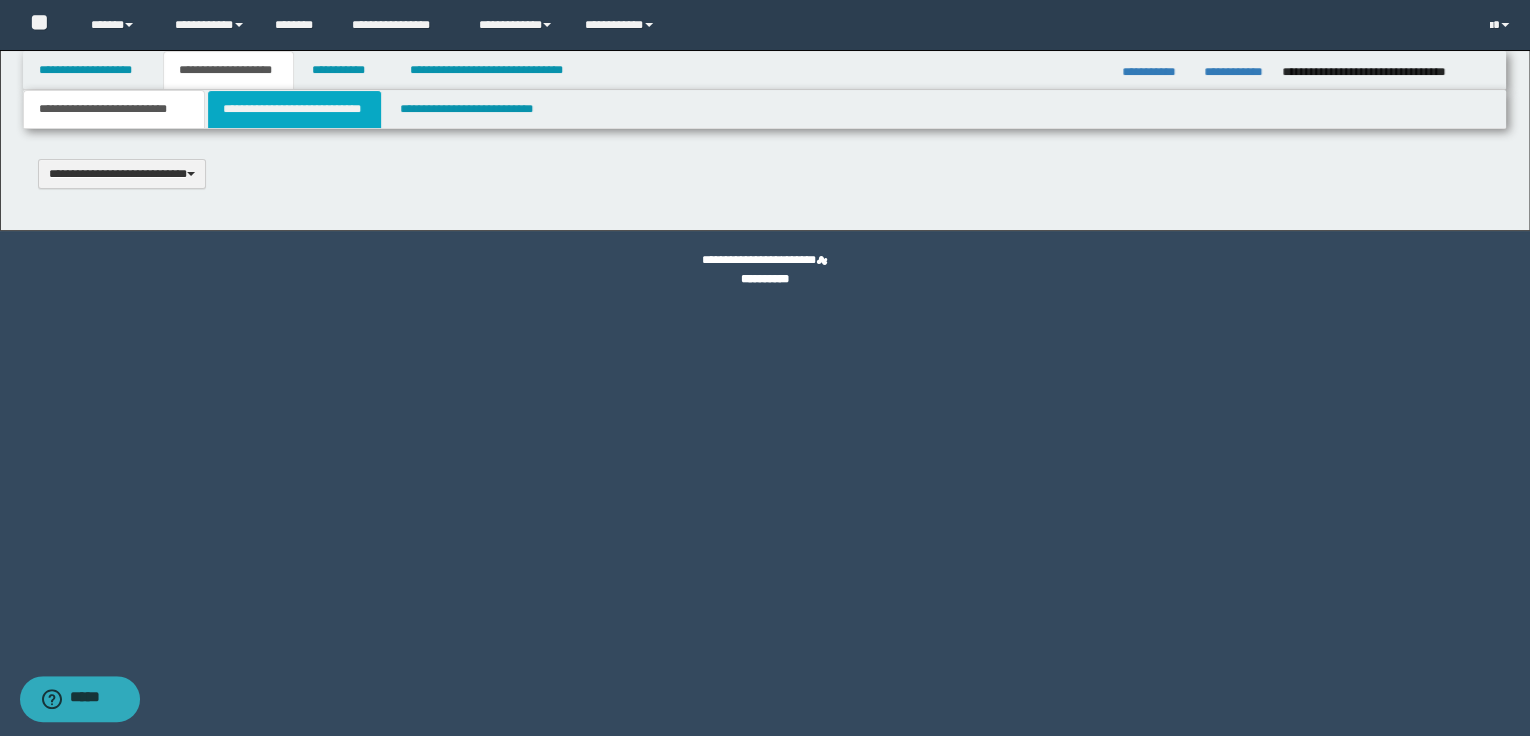 type 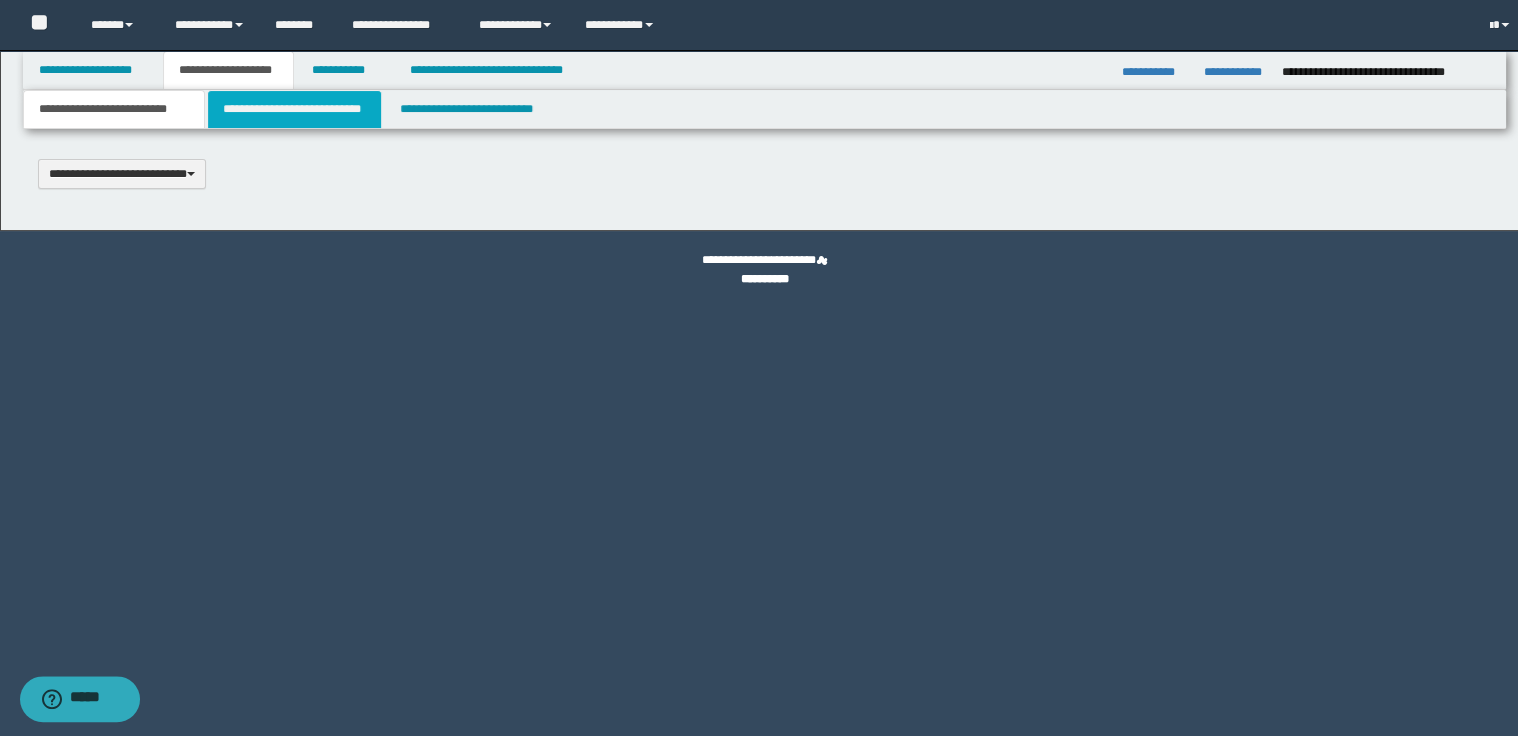 type on "**********" 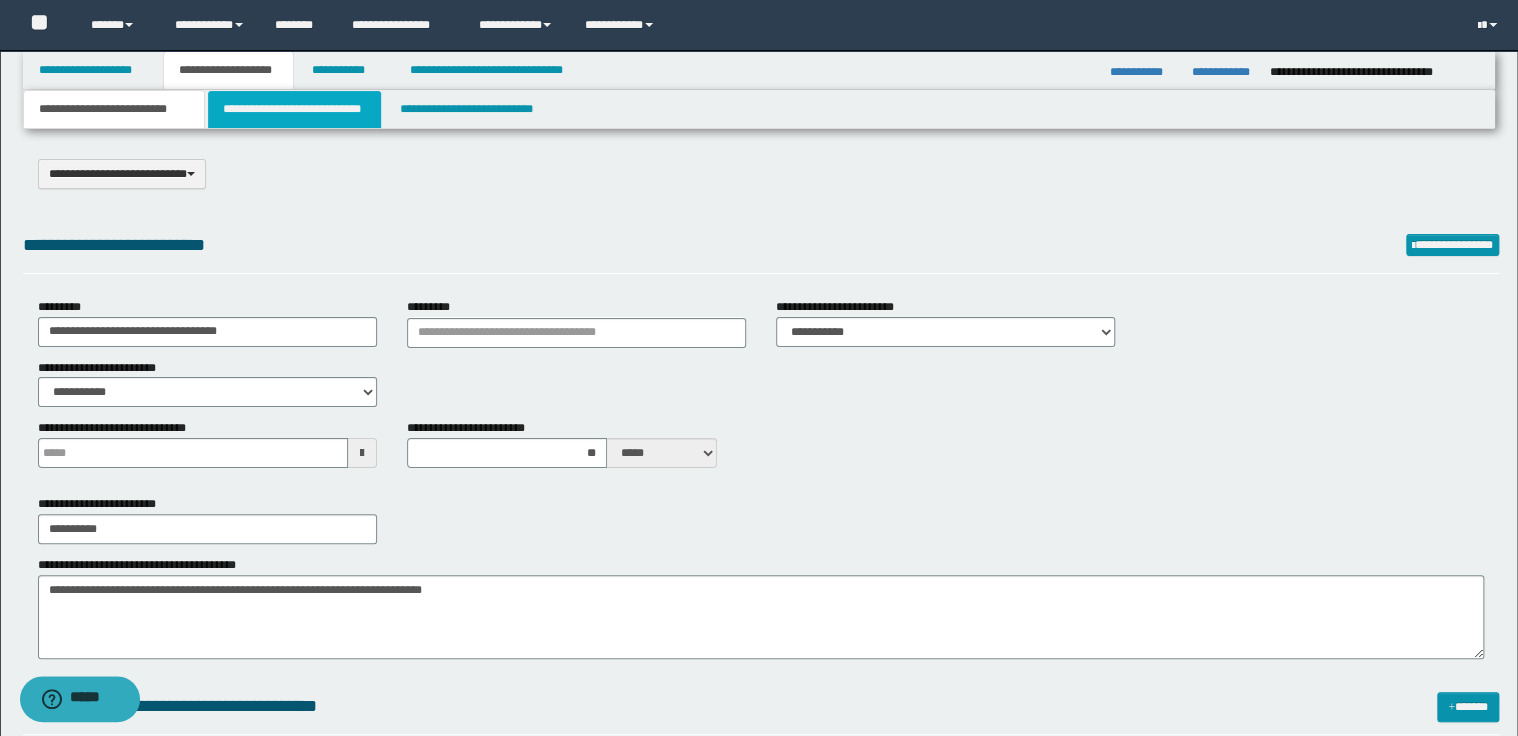 drag, startPoint x: 267, startPoint y: 112, endPoint x: 283, endPoint y: 118, distance: 17.088007 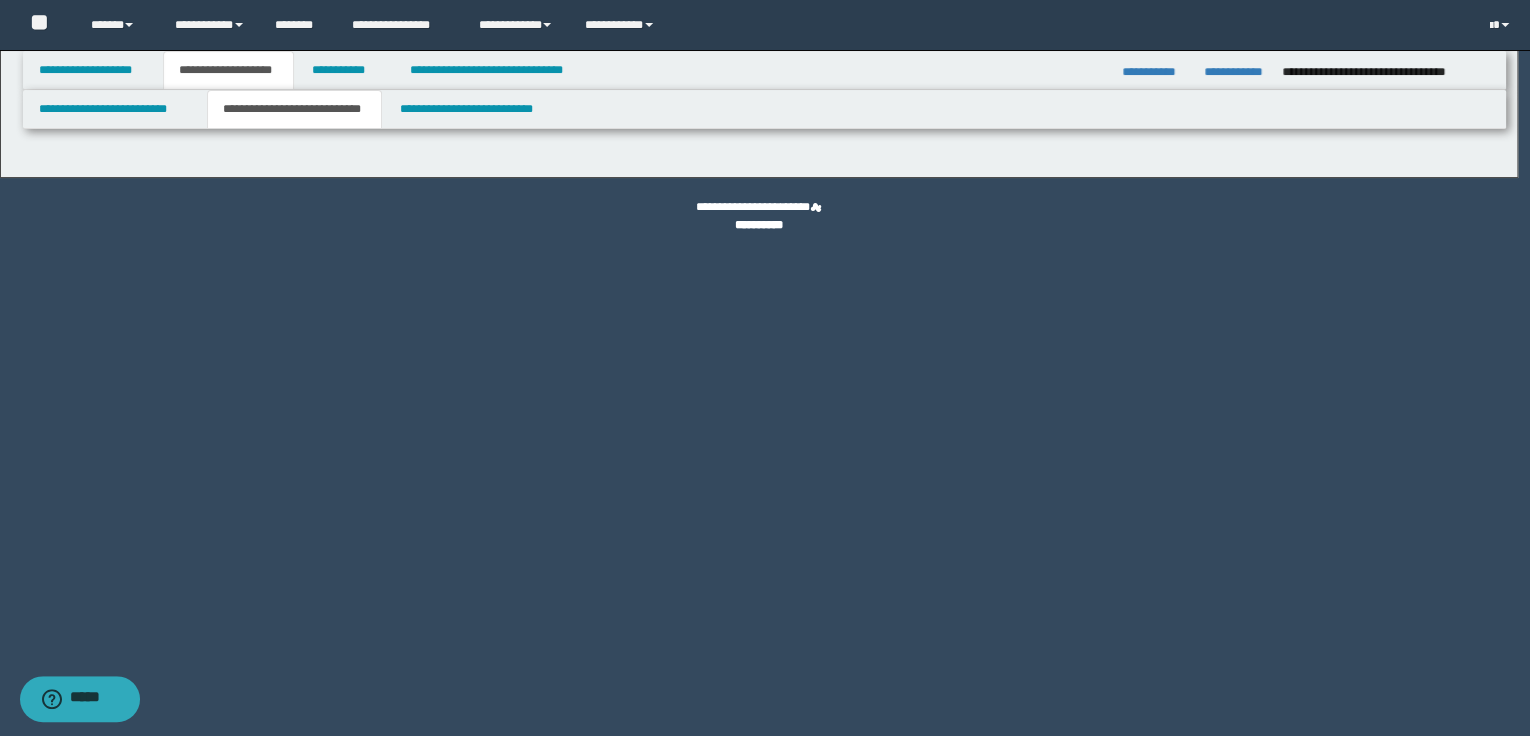 select on "*" 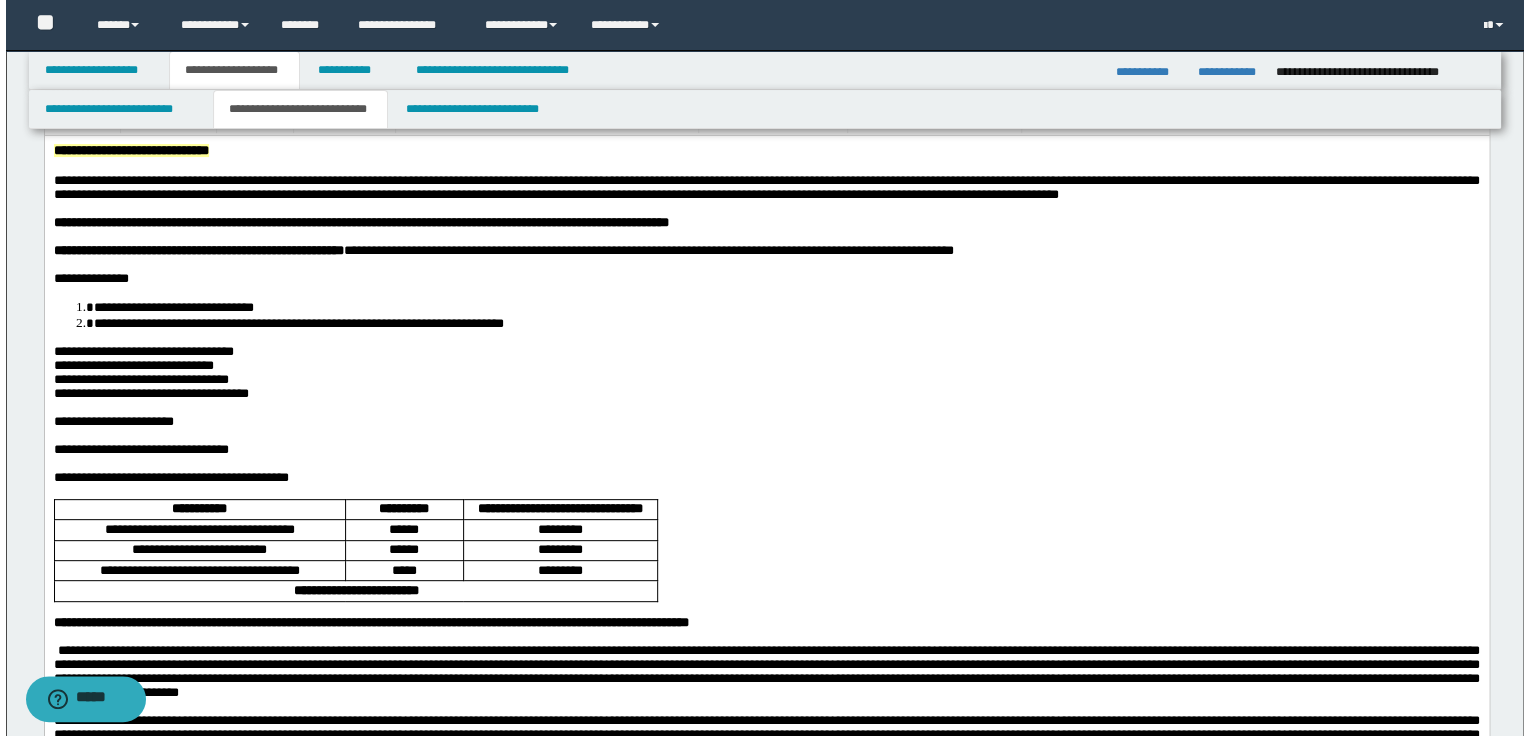 scroll, scrollTop: 0, scrollLeft: 0, axis: both 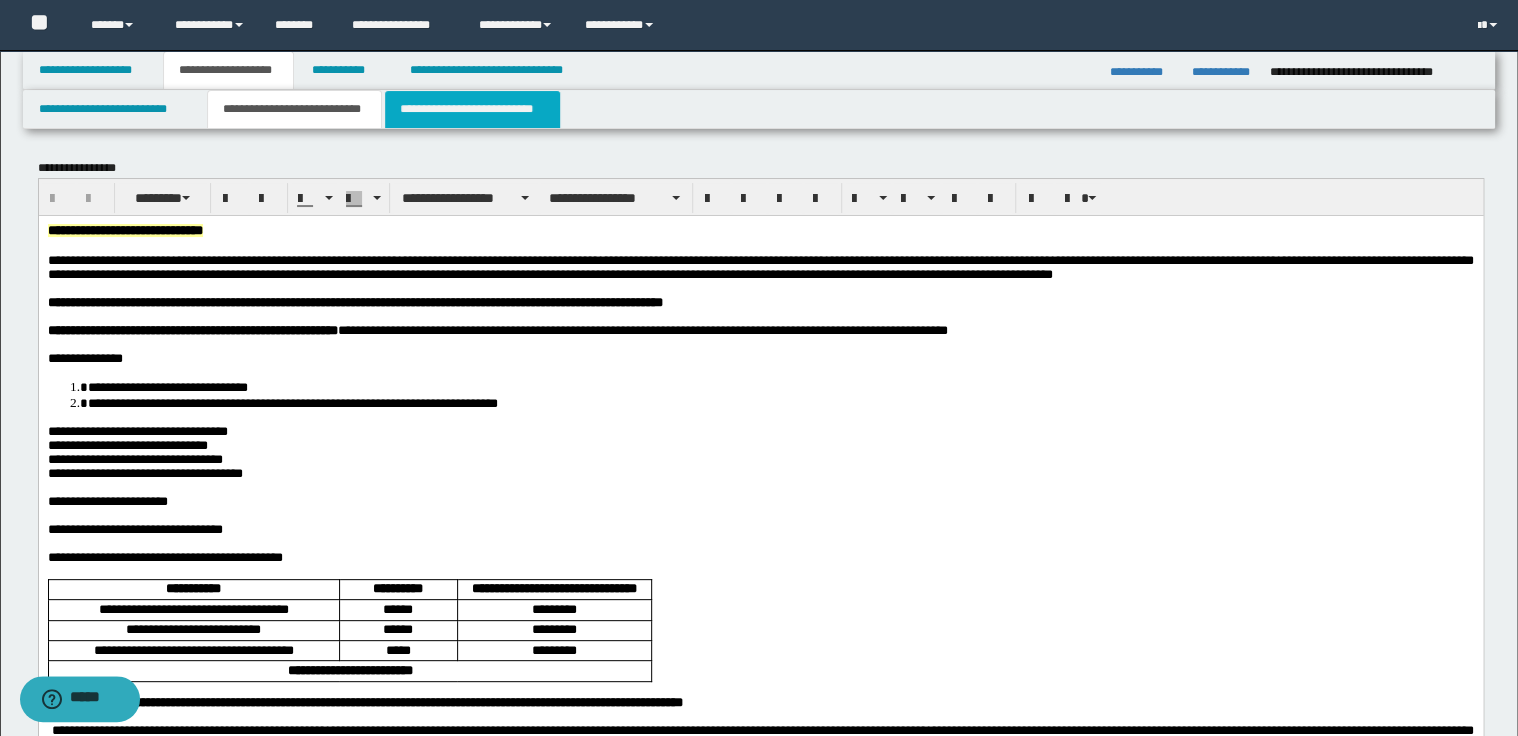 click on "**********" at bounding box center [472, 109] 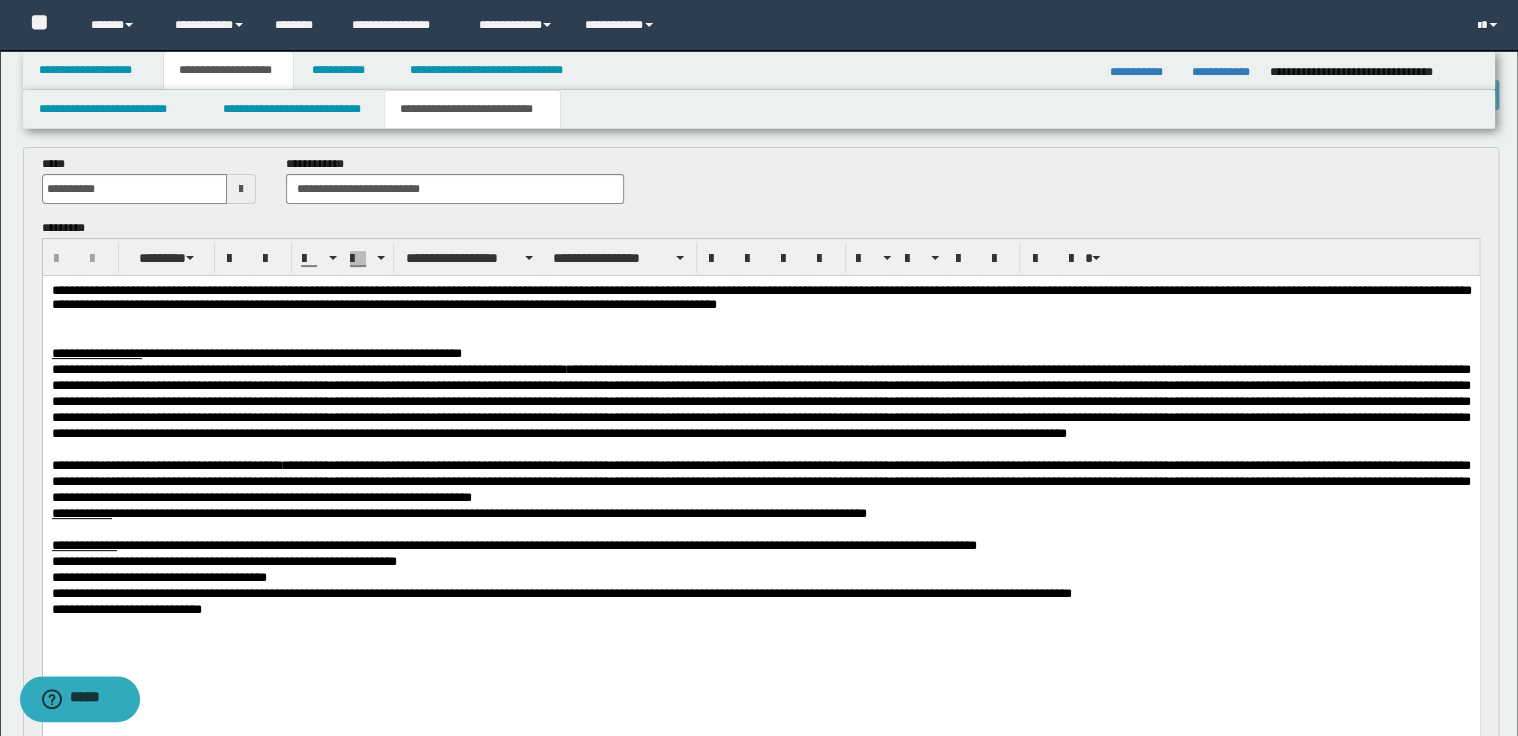 scroll, scrollTop: 80, scrollLeft: 0, axis: vertical 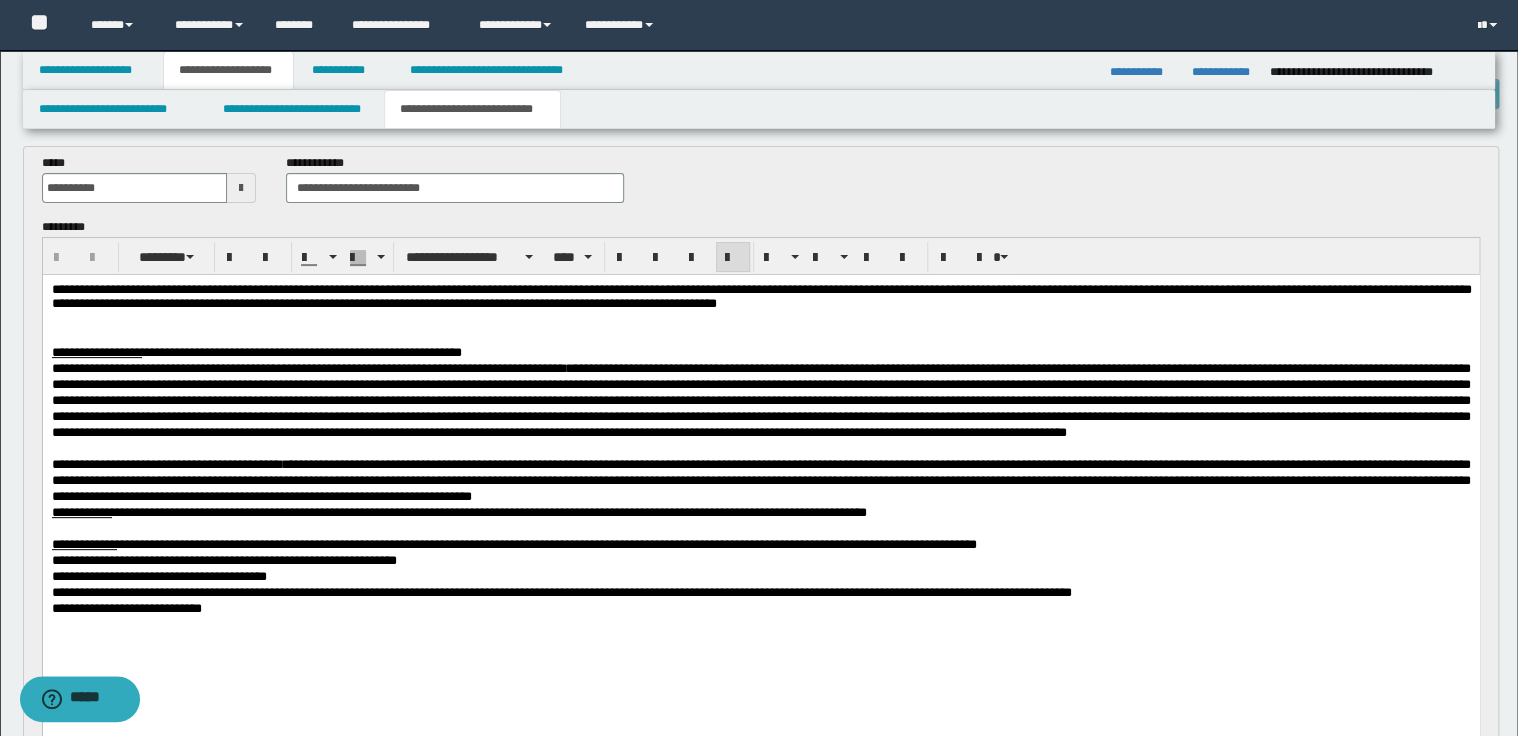click at bounding box center (760, 337) 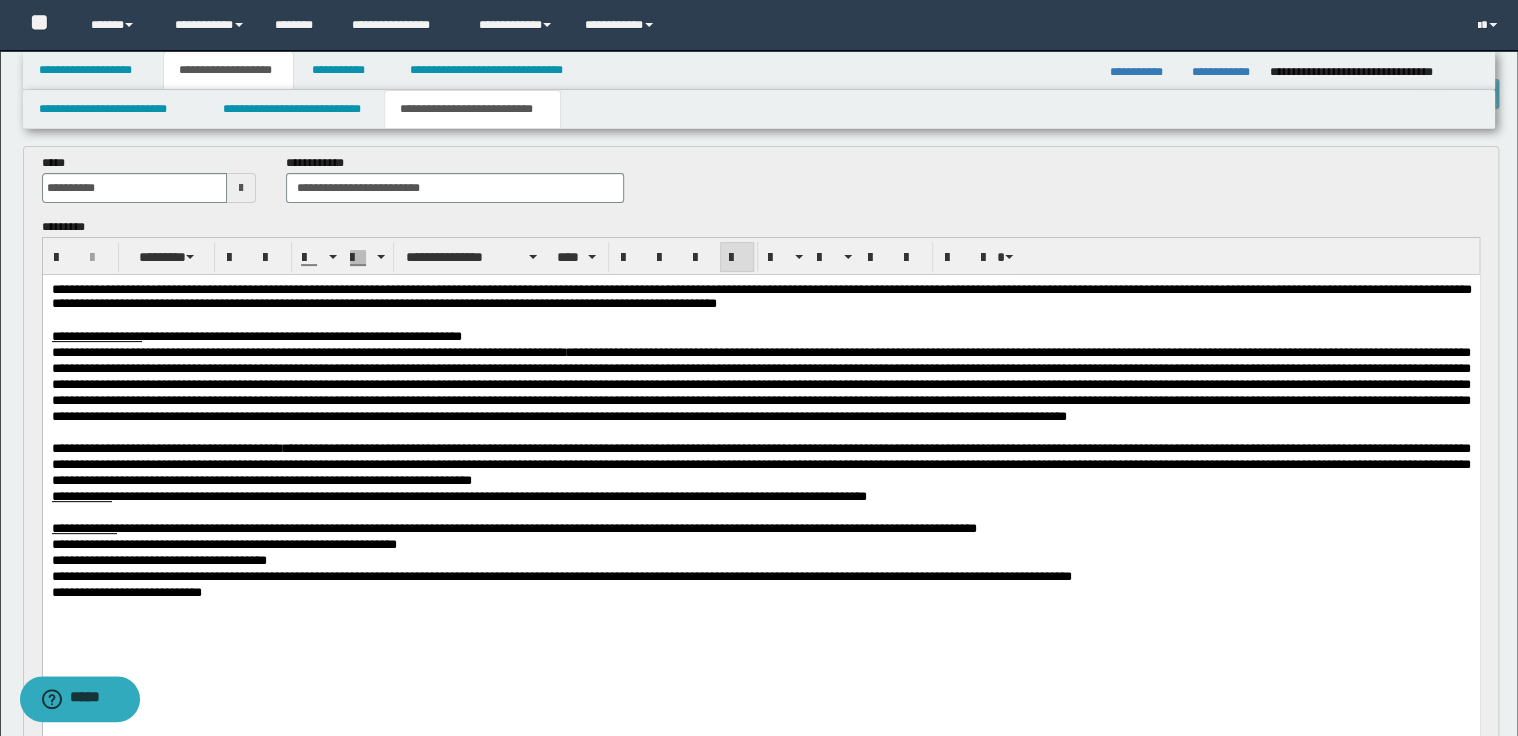 click on "**********" at bounding box center (760, 337) 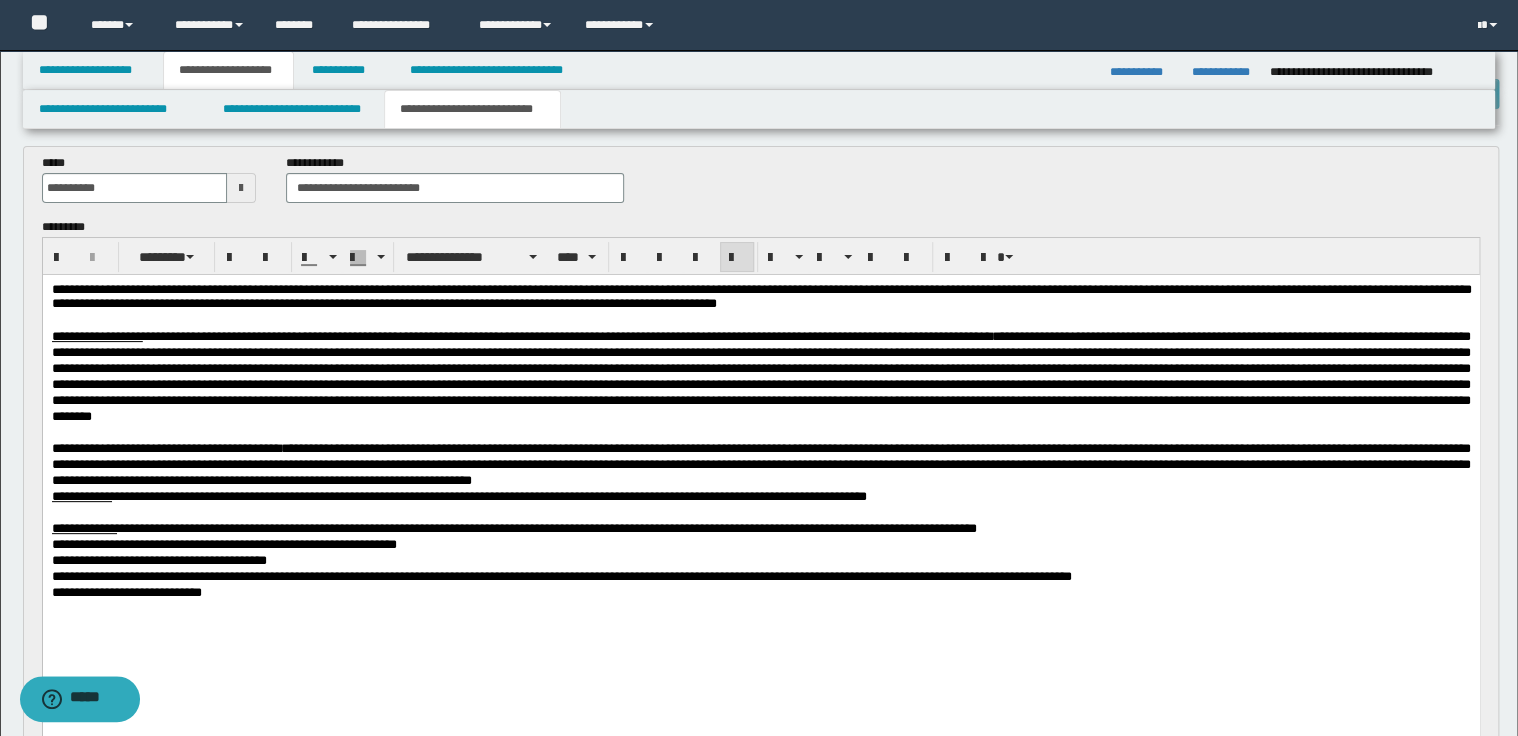 click on "**********" at bounding box center (760, 376) 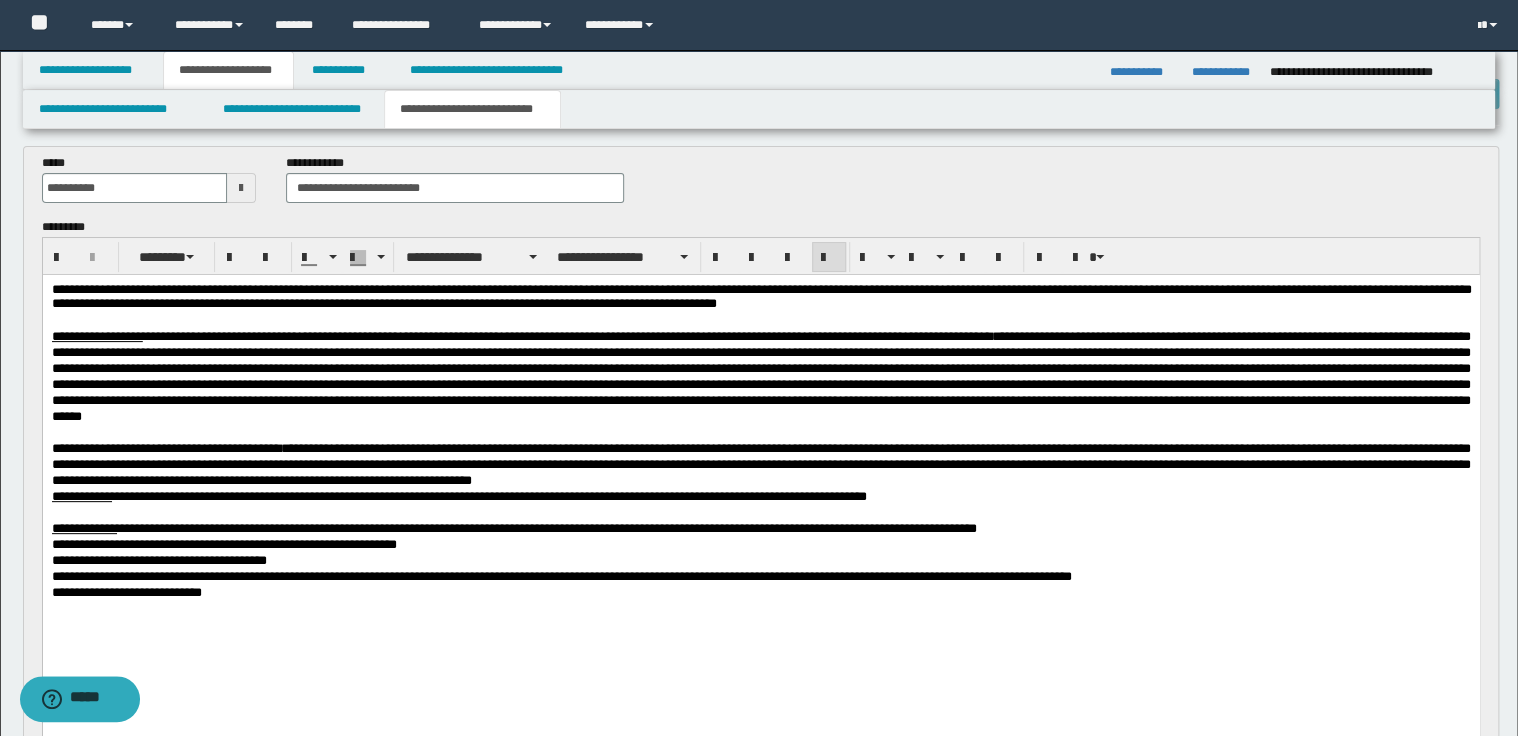 click on "**********" at bounding box center [309, 336] 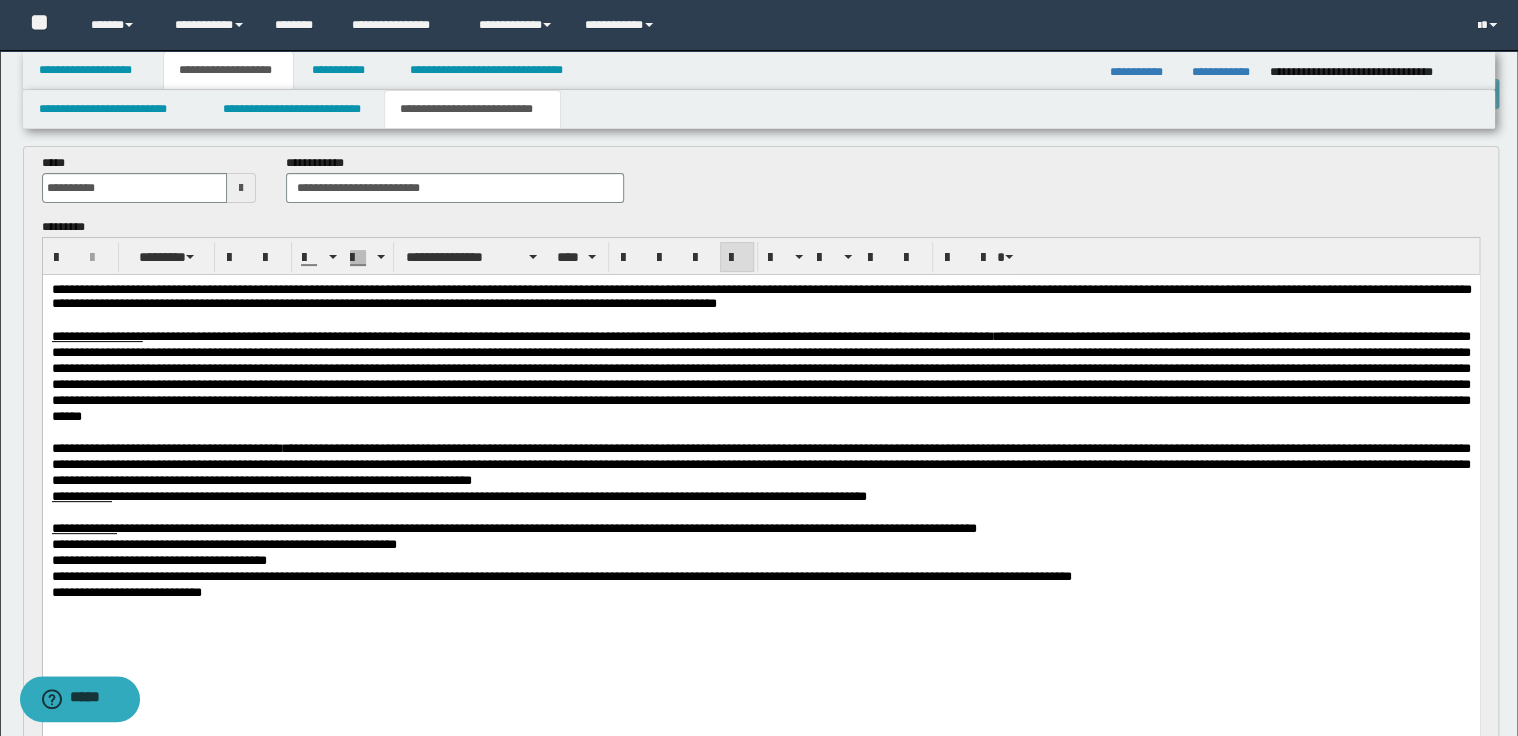 scroll, scrollTop: 160, scrollLeft: 0, axis: vertical 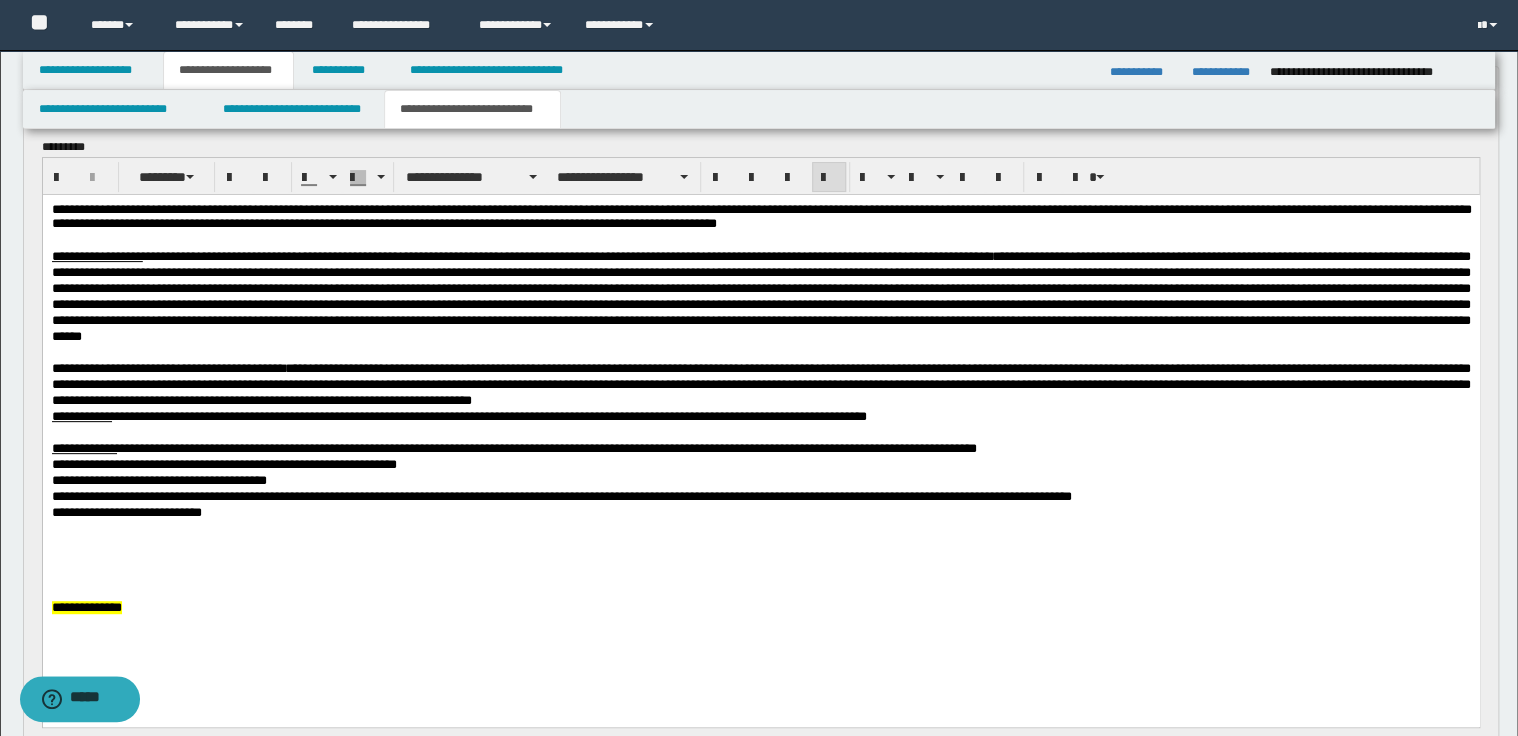 click on "**********" at bounding box center [760, 448] 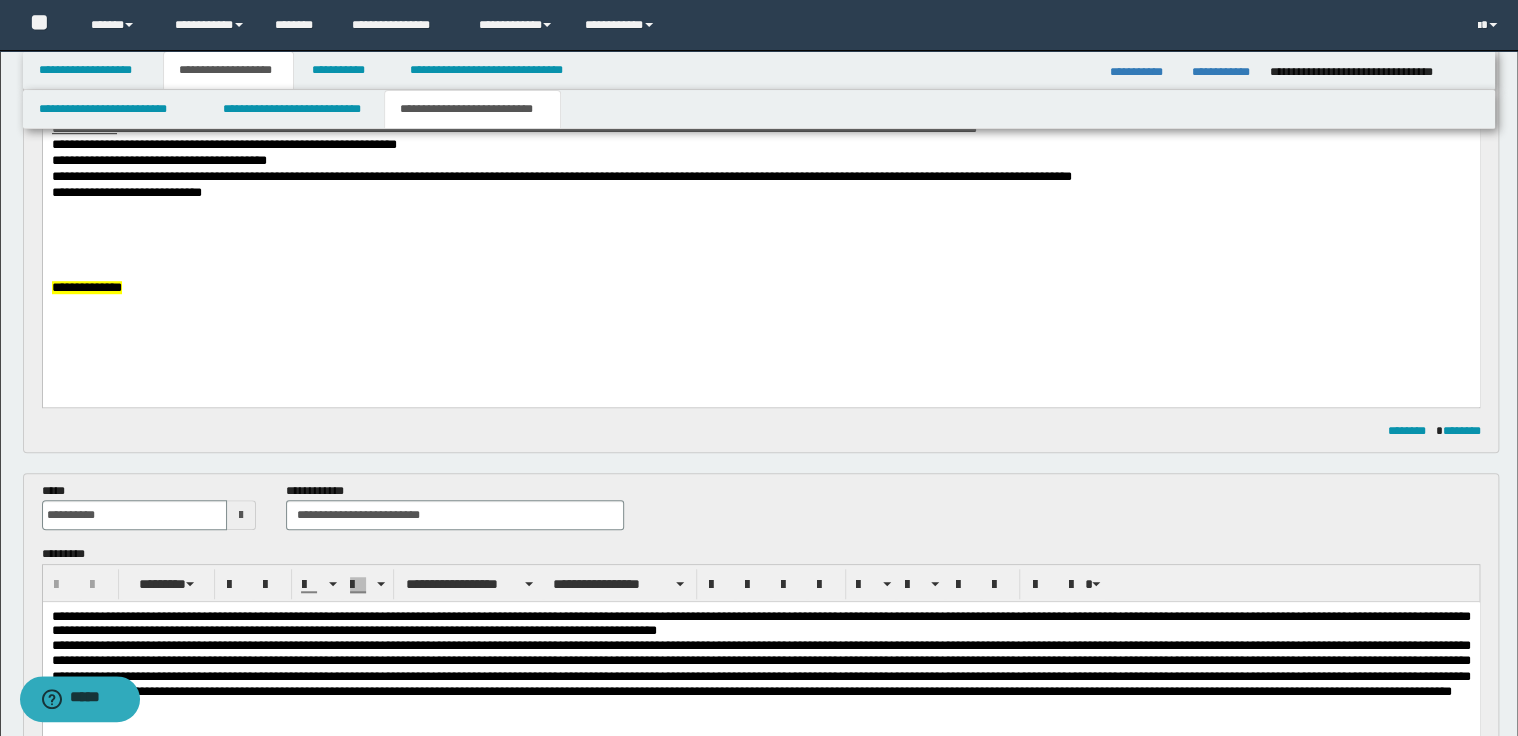 scroll, scrollTop: 640, scrollLeft: 0, axis: vertical 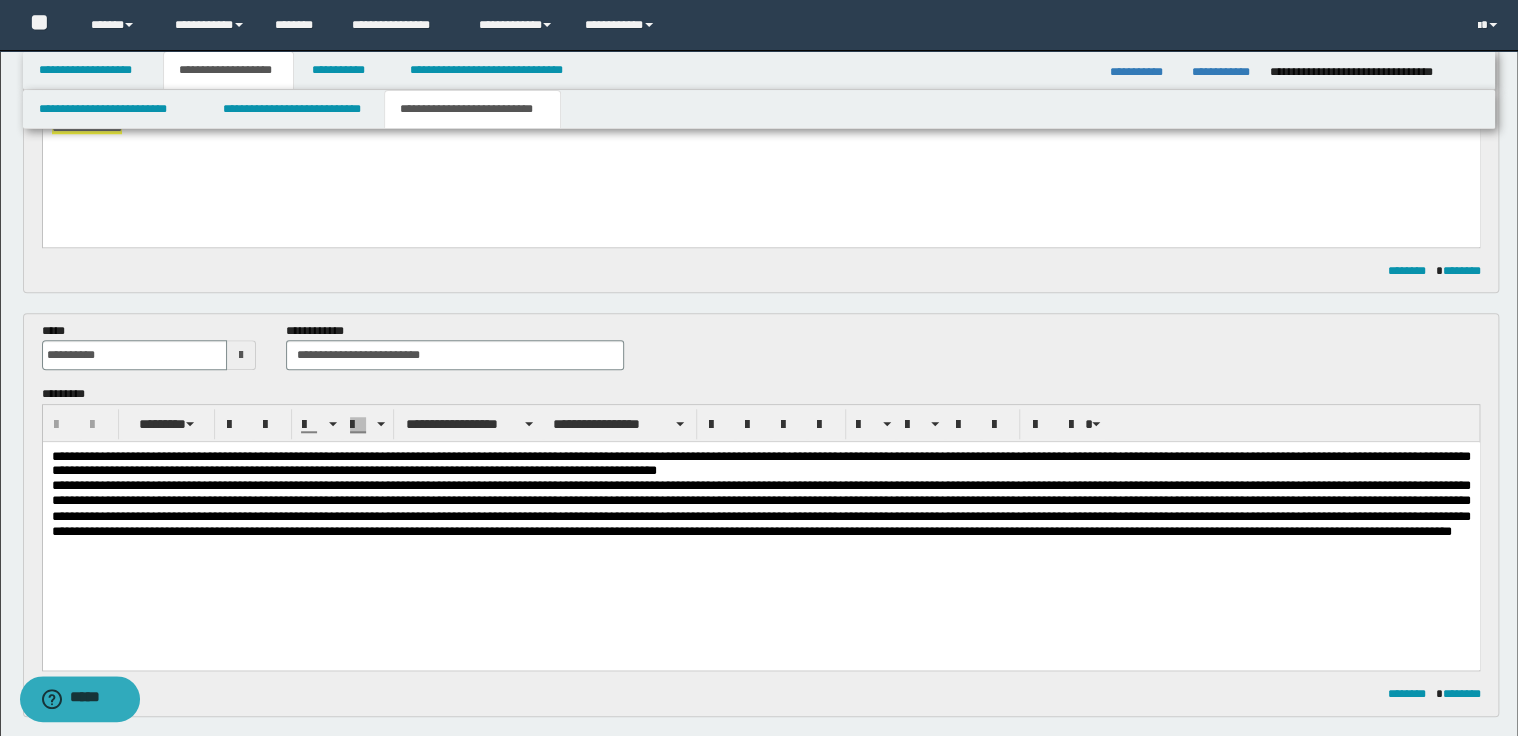 click on "**********" at bounding box center (760, 464) 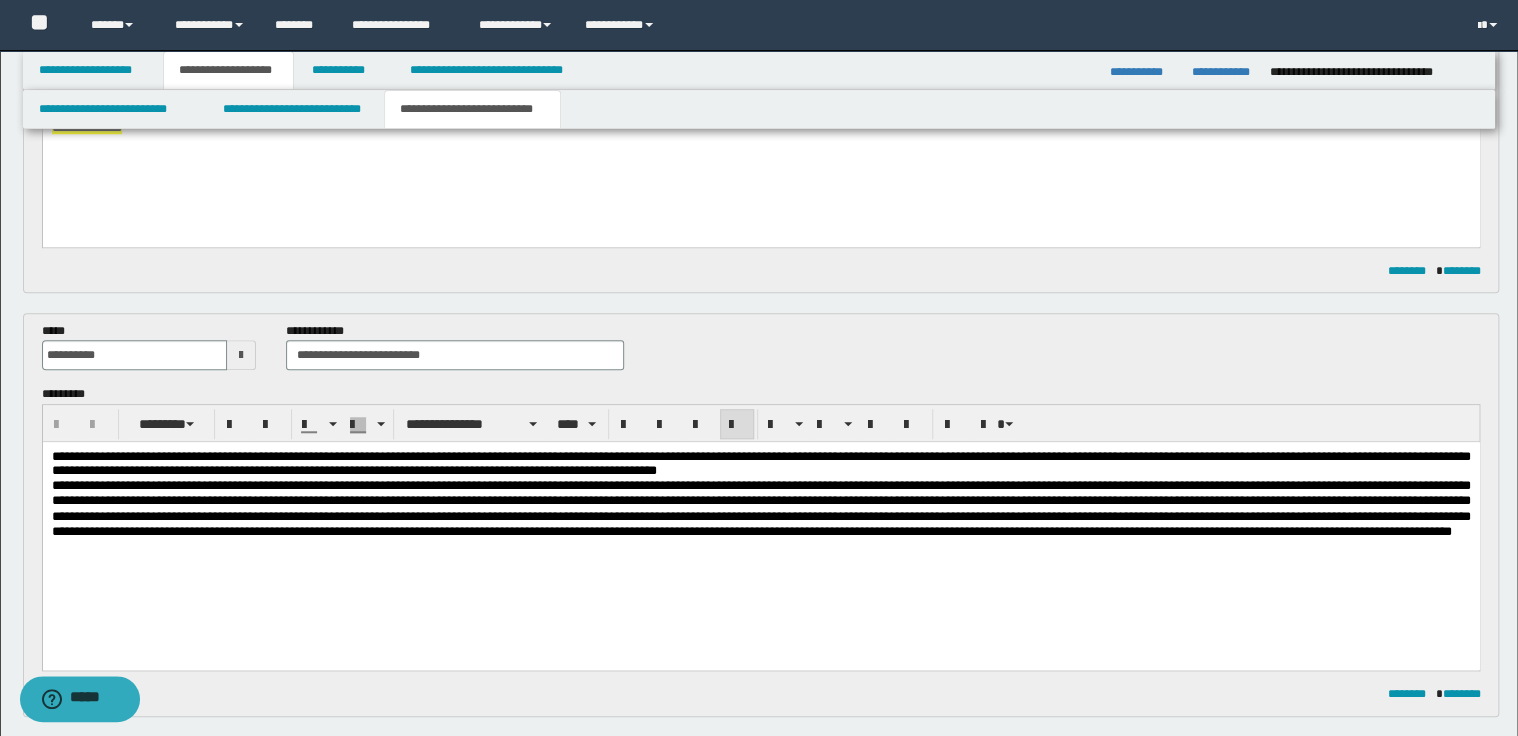 type 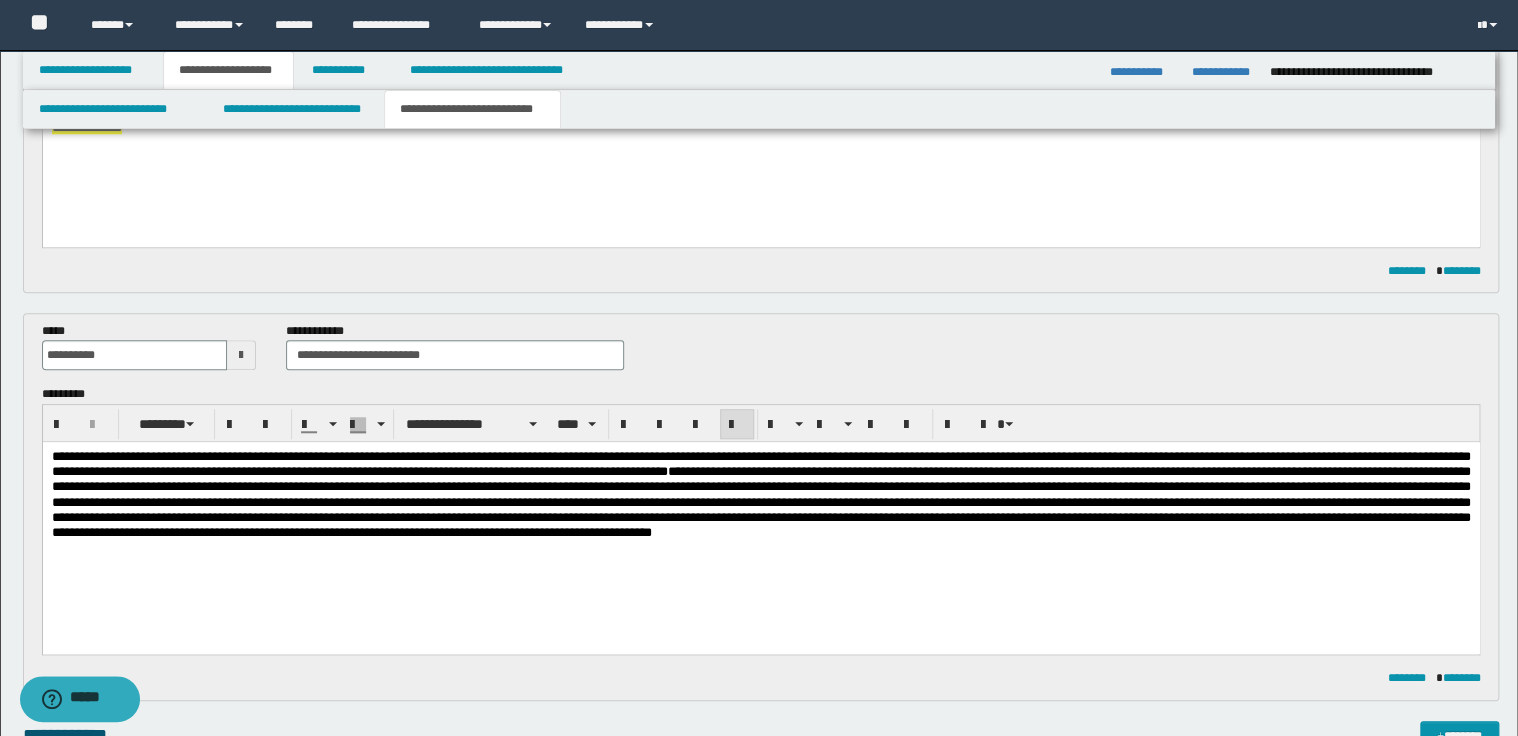 click on "**********" at bounding box center [760, 520] 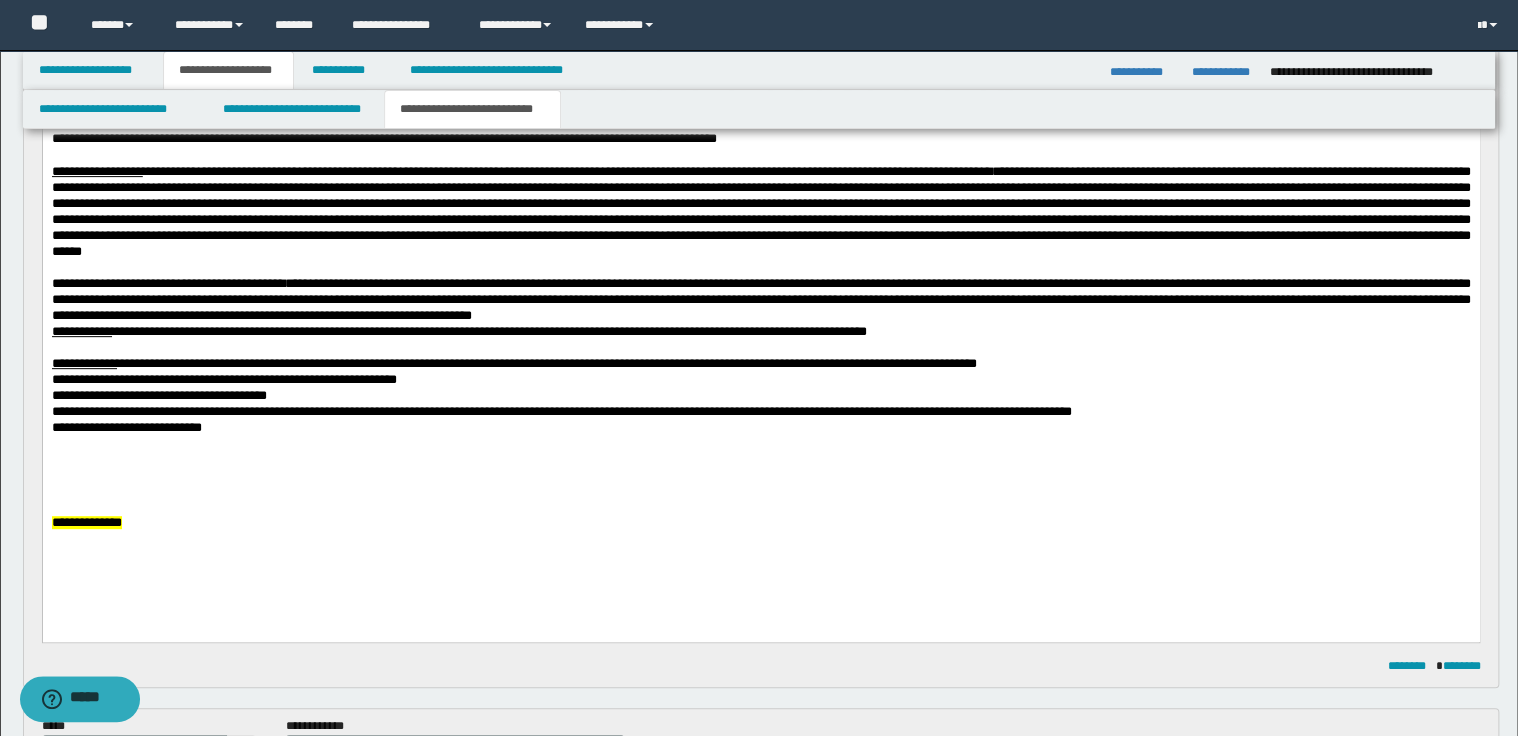 scroll, scrollTop: 240, scrollLeft: 0, axis: vertical 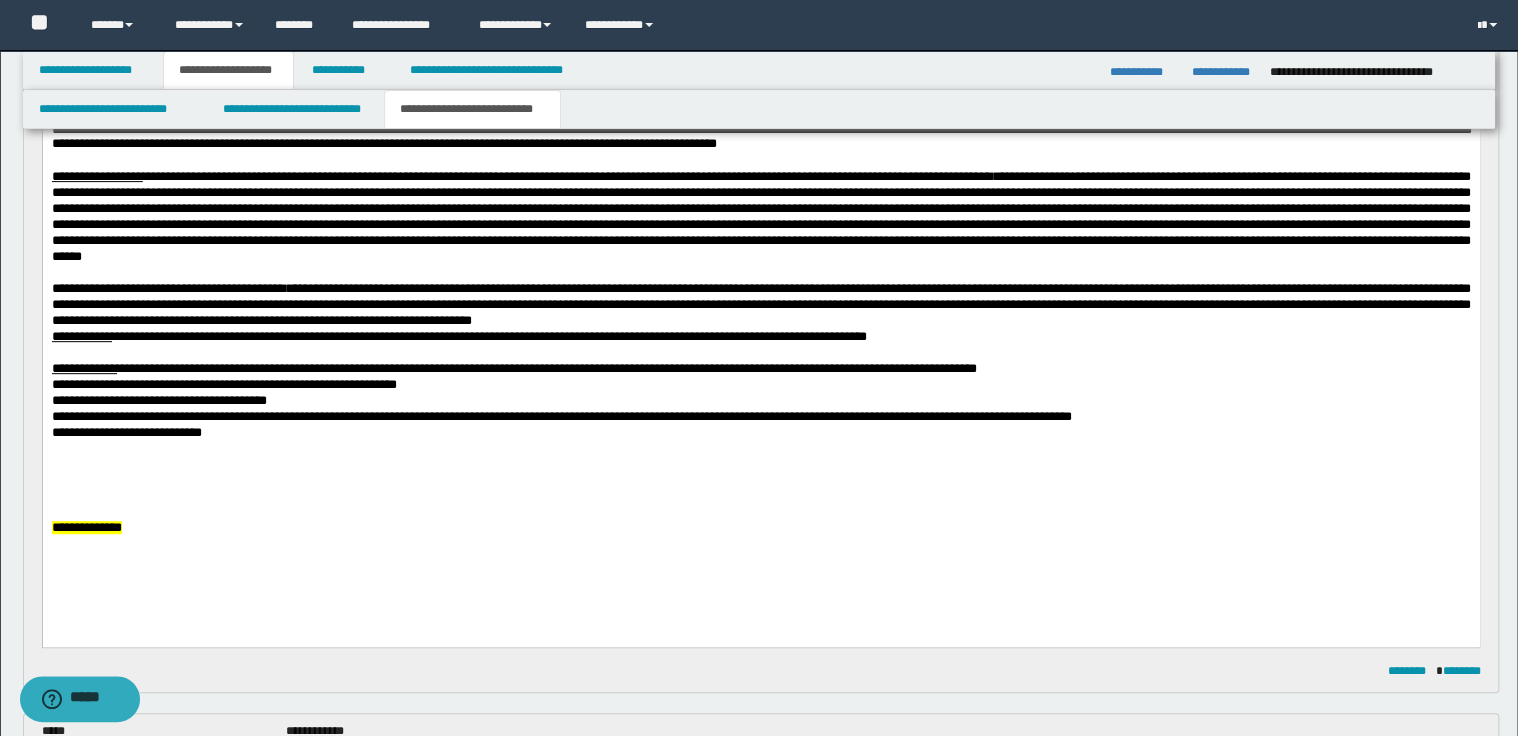 click on "**********" at bounding box center [546, 367] 